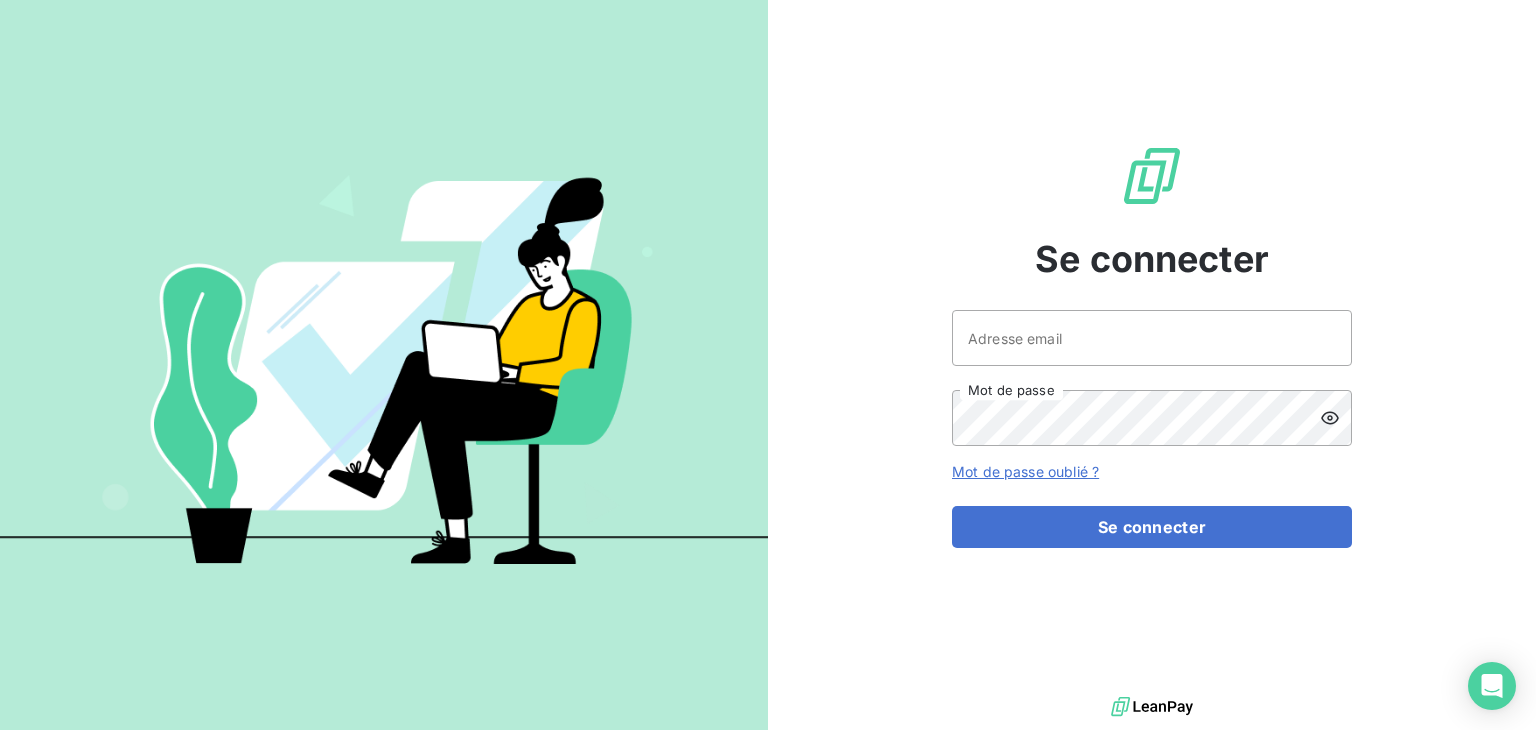 scroll, scrollTop: 0, scrollLeft: 0, axis: both 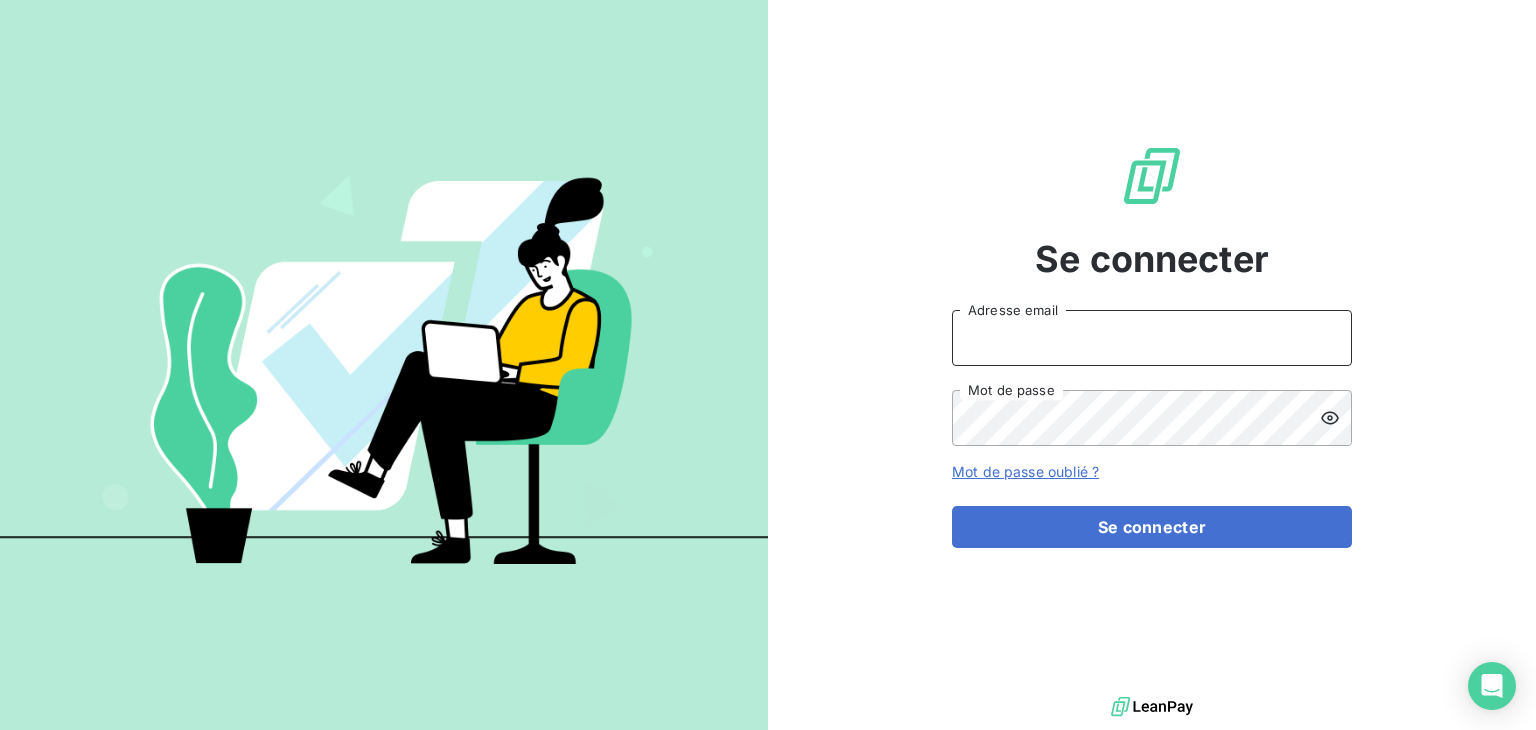 type on "g.agnes@salviadeveloppement.com" 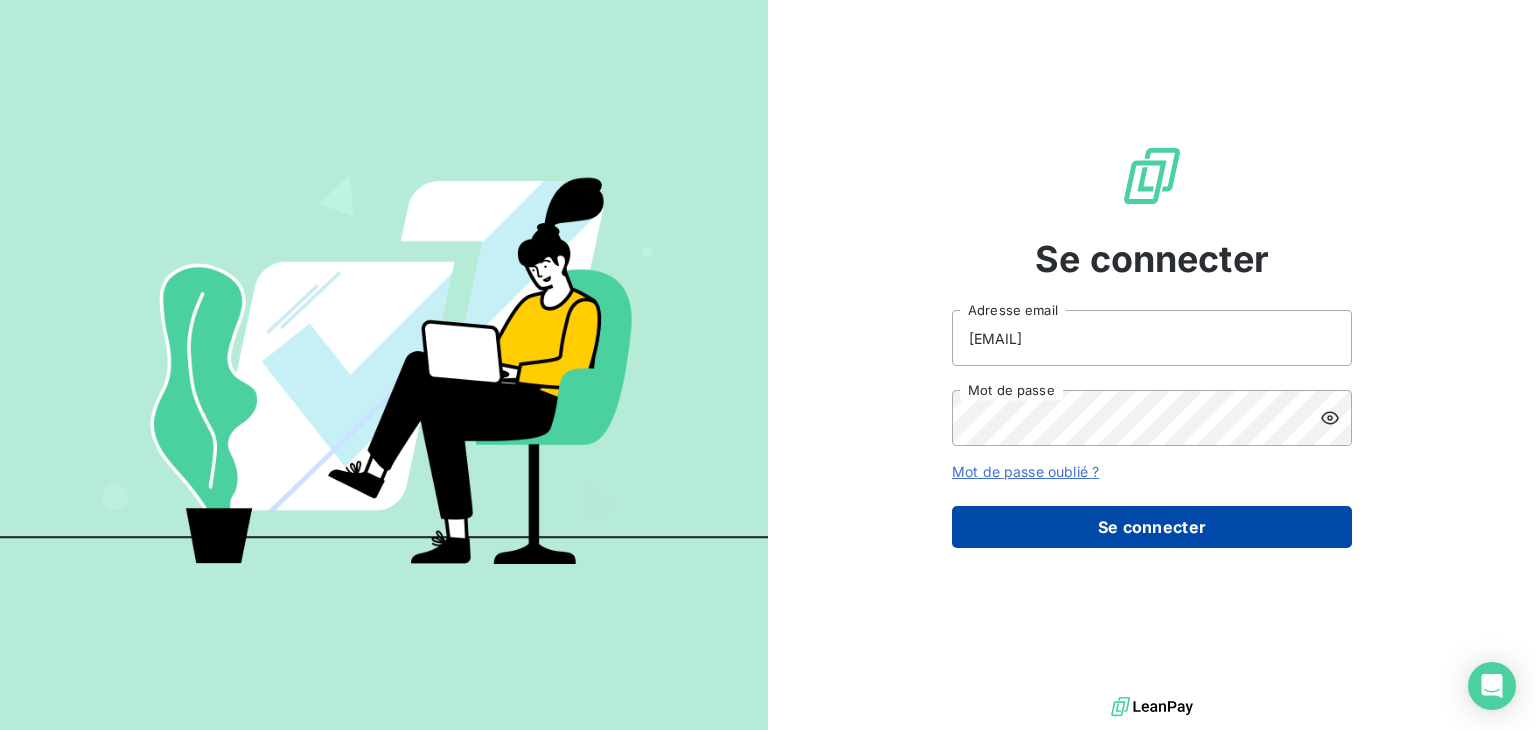 click on "Se connecter" at bounding box center (1152, 527) 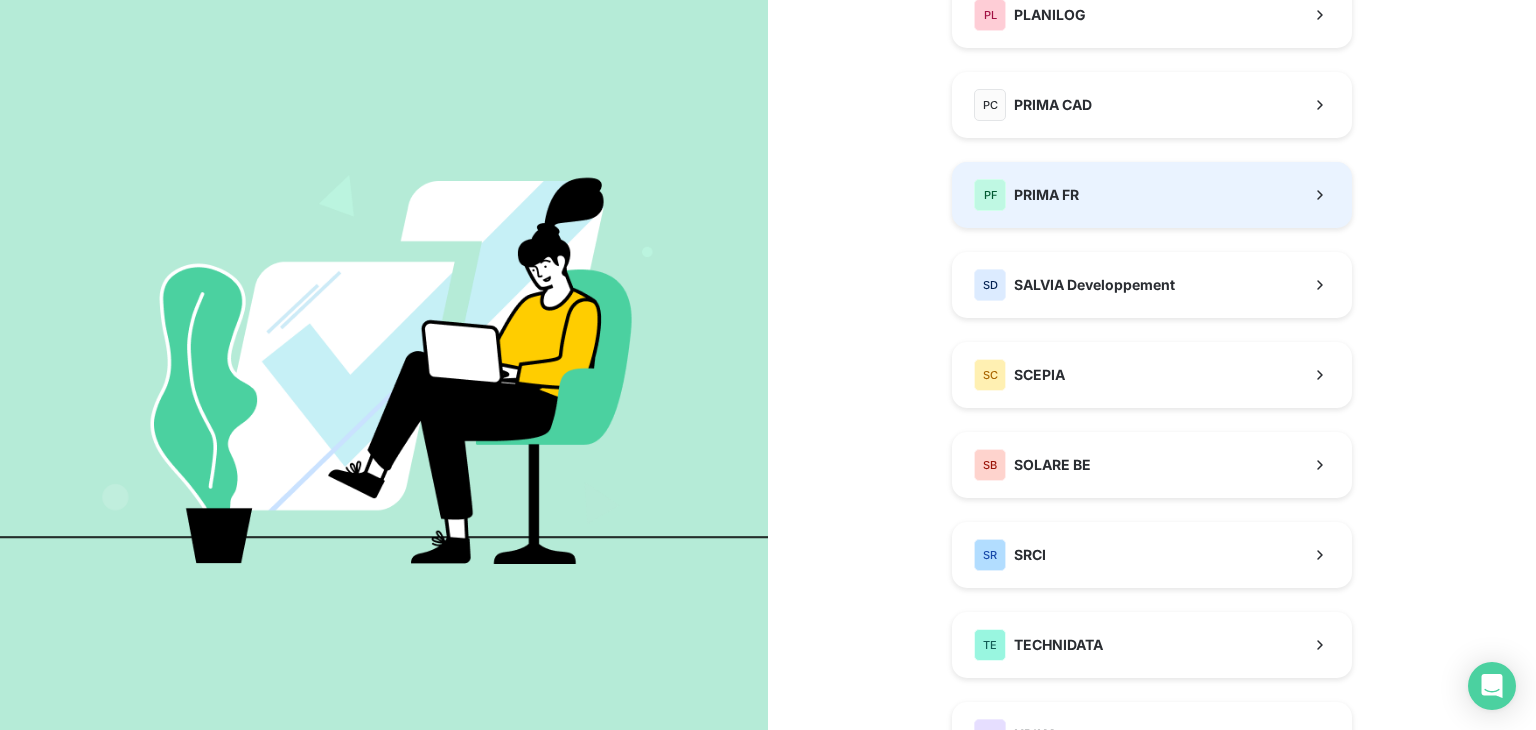 scroll, scrollTop: 864, scrollLeft: 0, axis: vertical 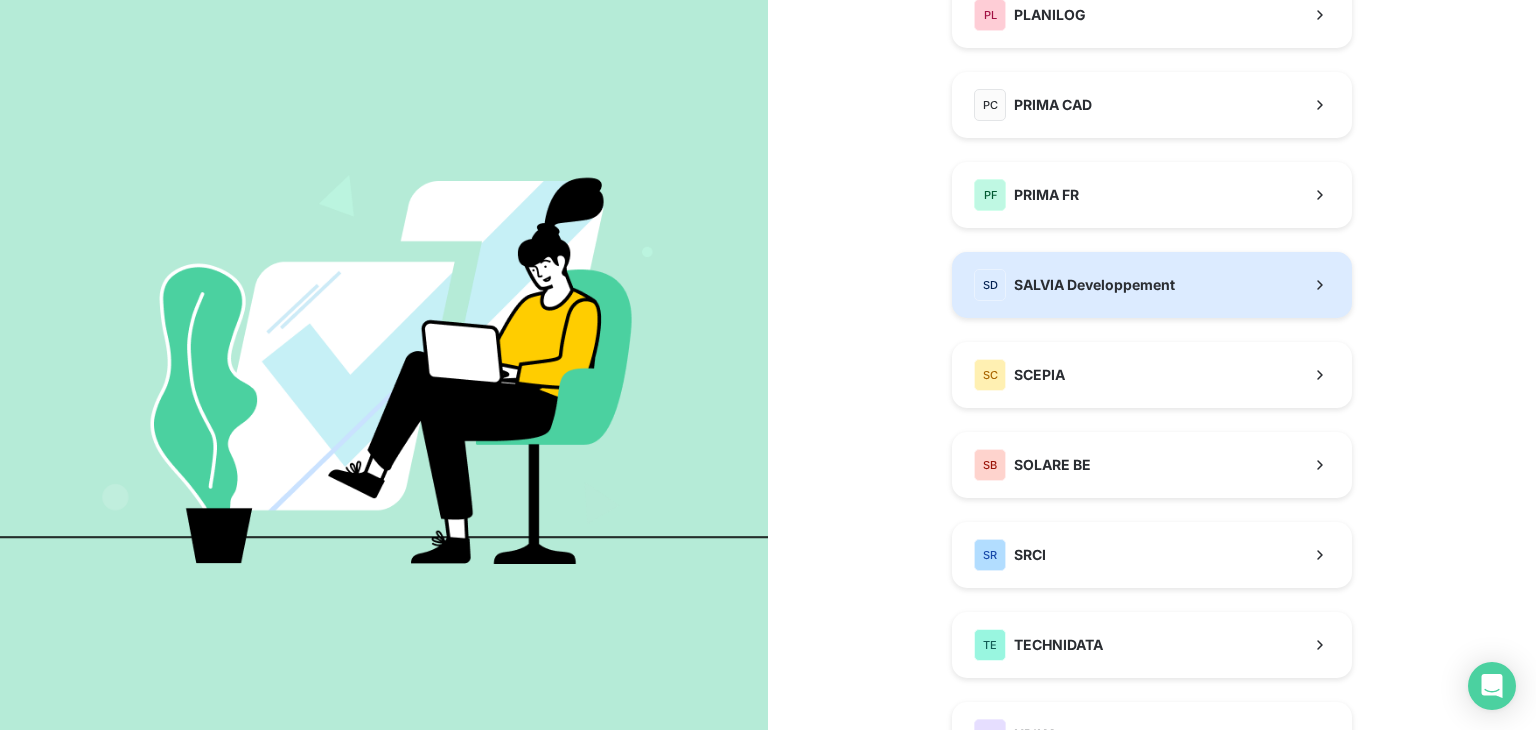 click on "SD SALVIA Developpement" at bounding box center [1152, 285] 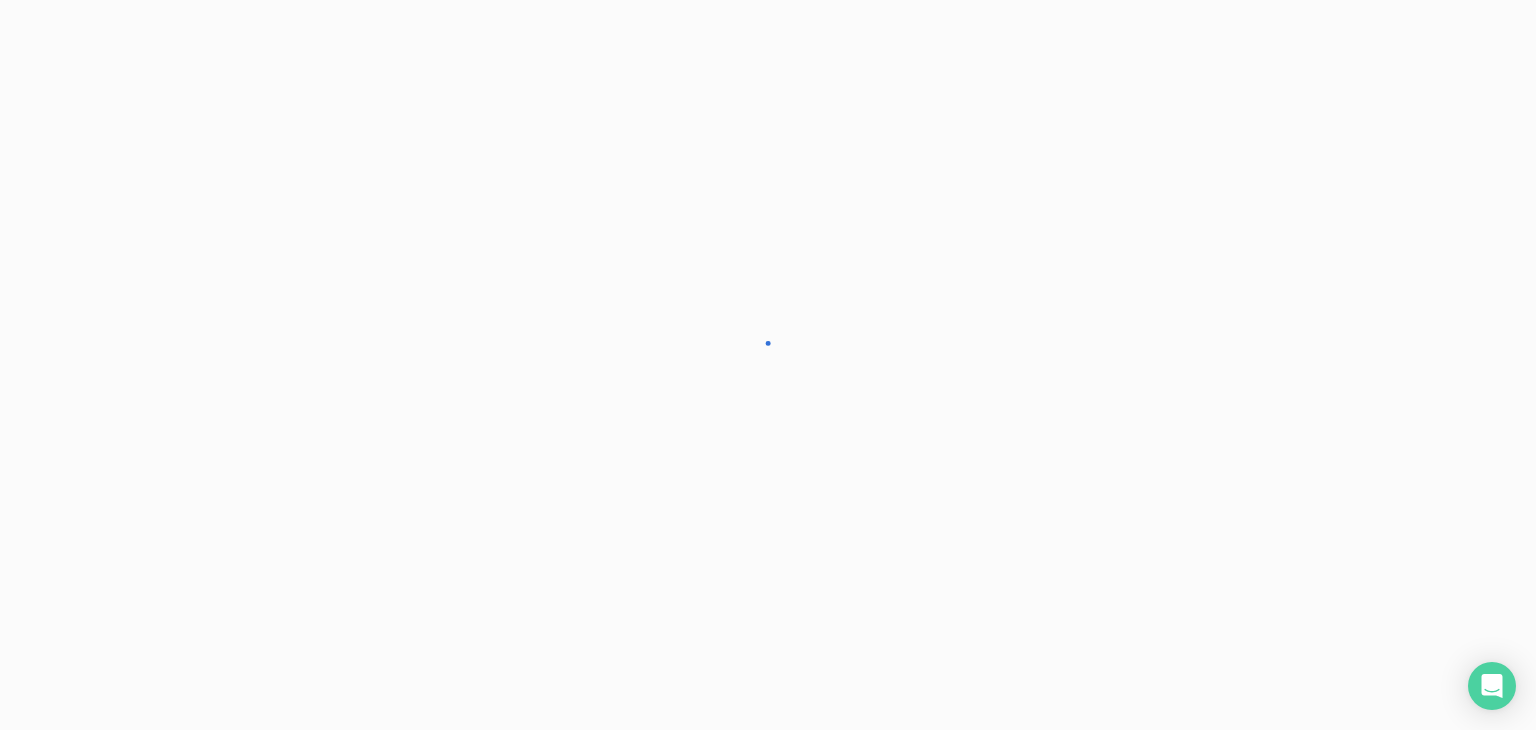 scroll, scrollTop: 0, scrollLeft: 0, axis: both 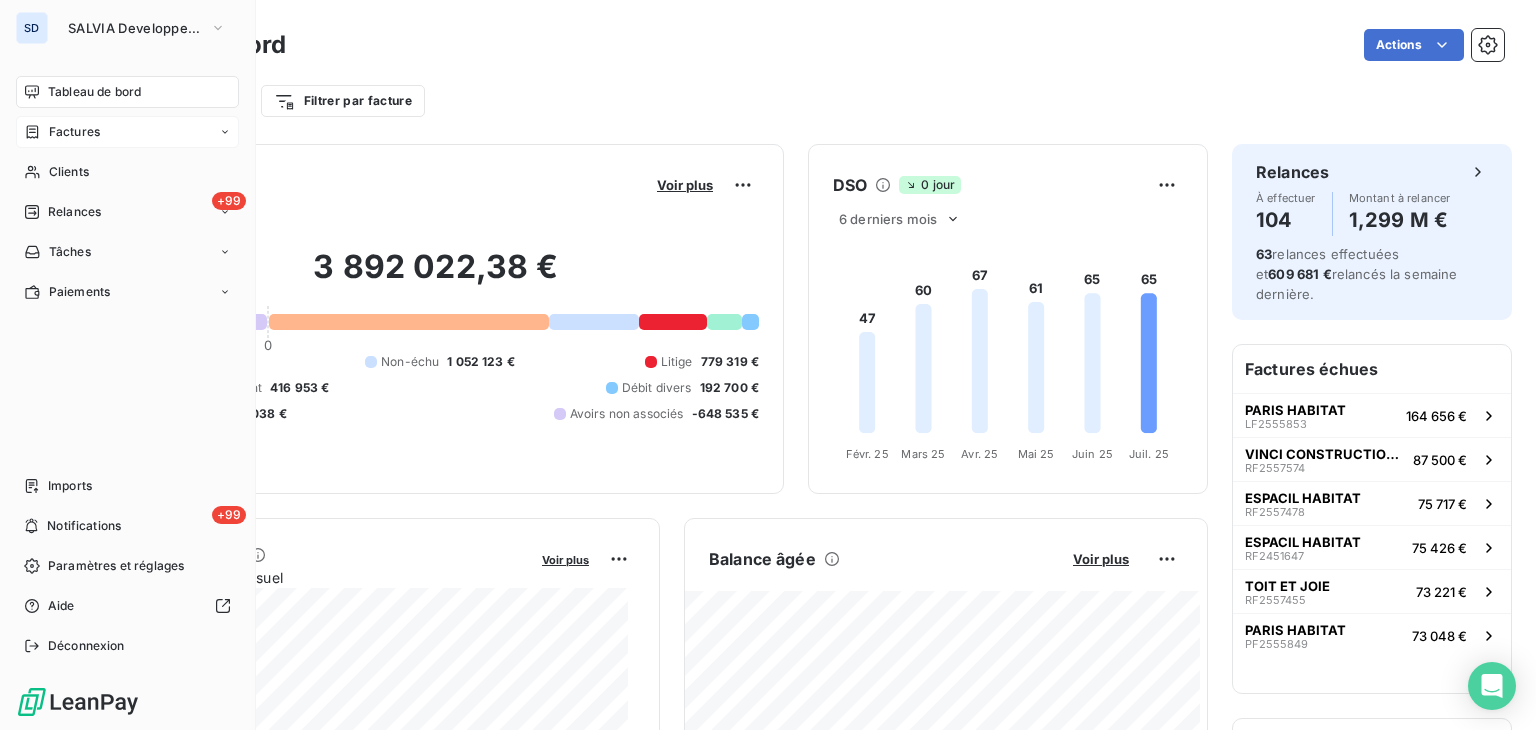 click on "Factures" at bounding box center (127, 132) 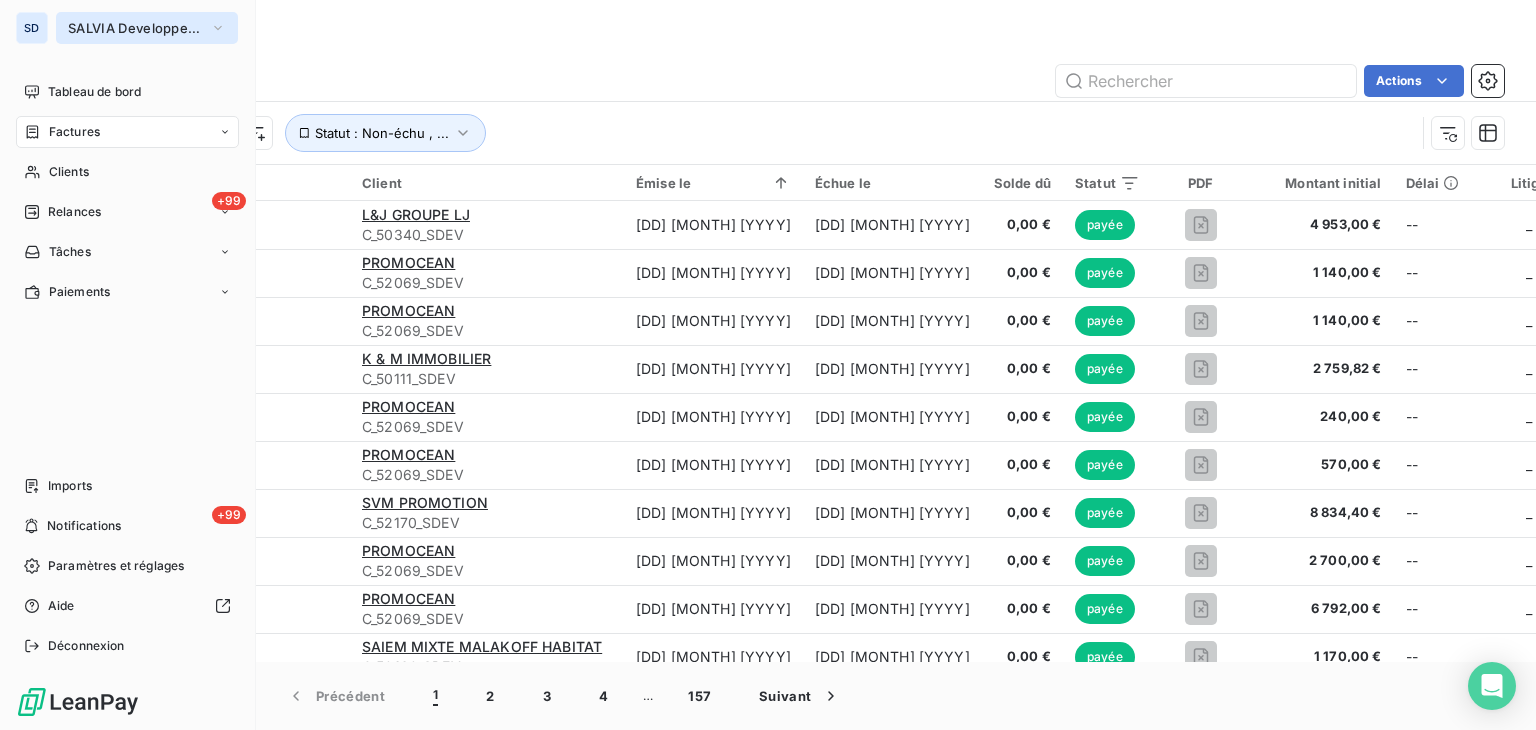 click on "SALVIA Developpement" at bounding box center (135, 28) 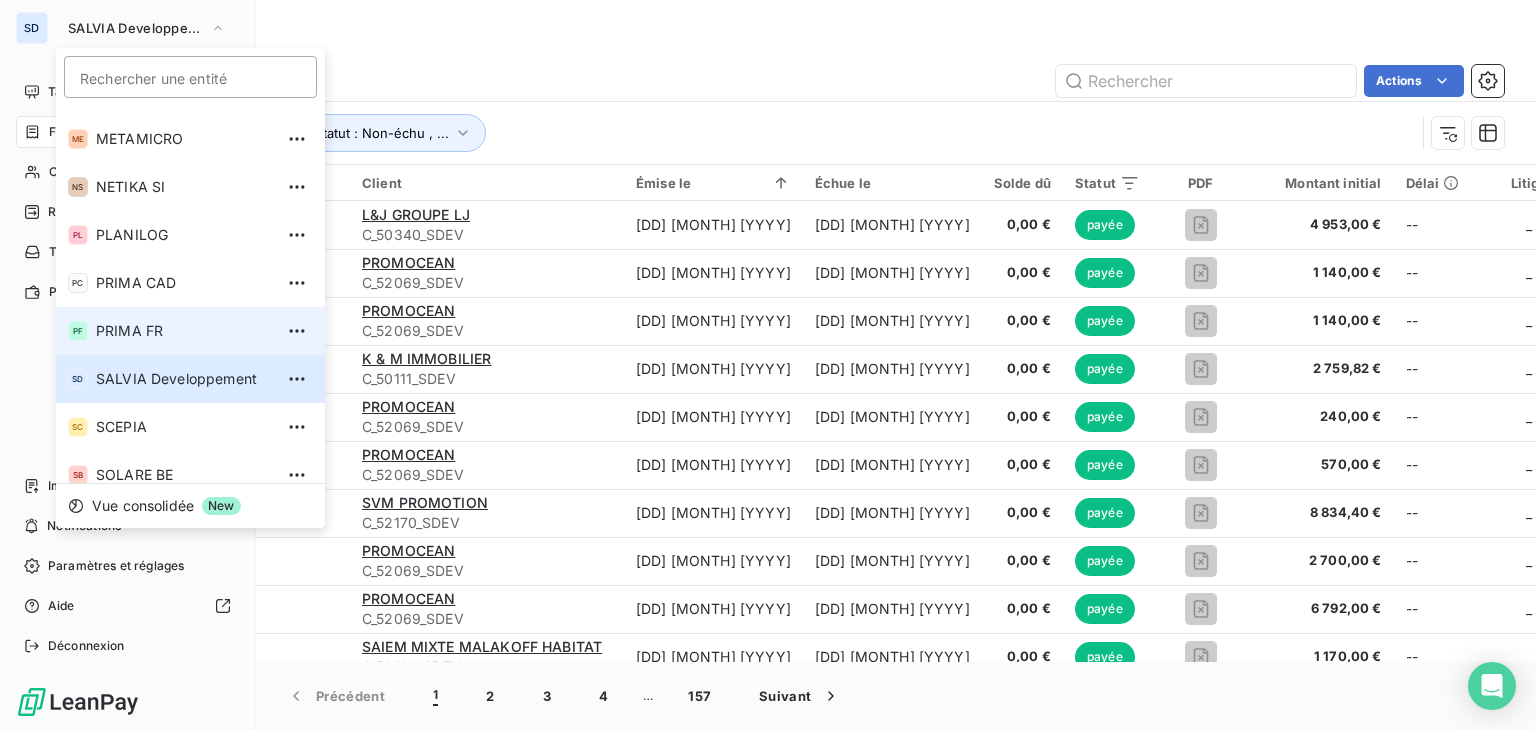 scroll, scrollTop: 227, scrollLeft: 0, axis: vertical 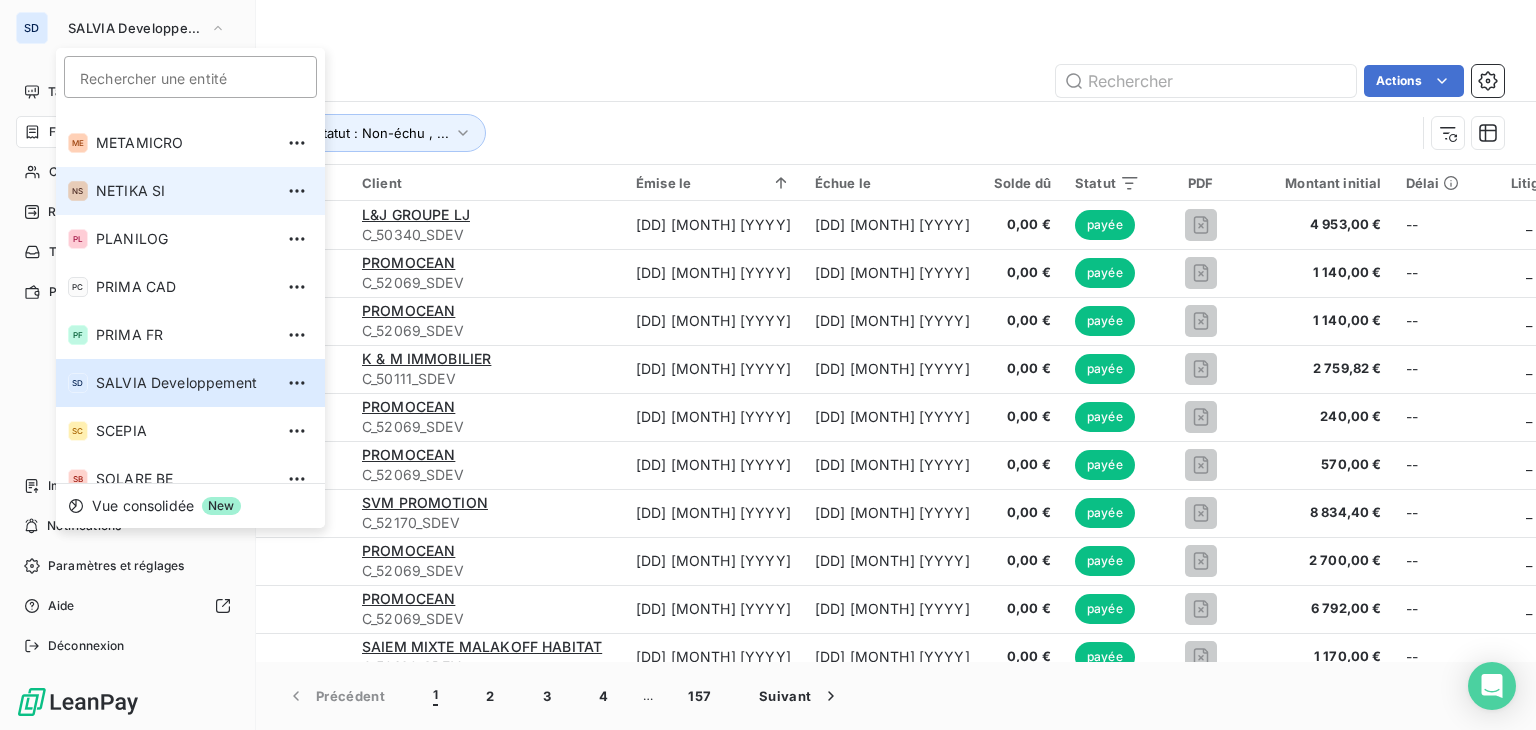 click on "NS NETIKA SI" at bounding box center [190, 191] 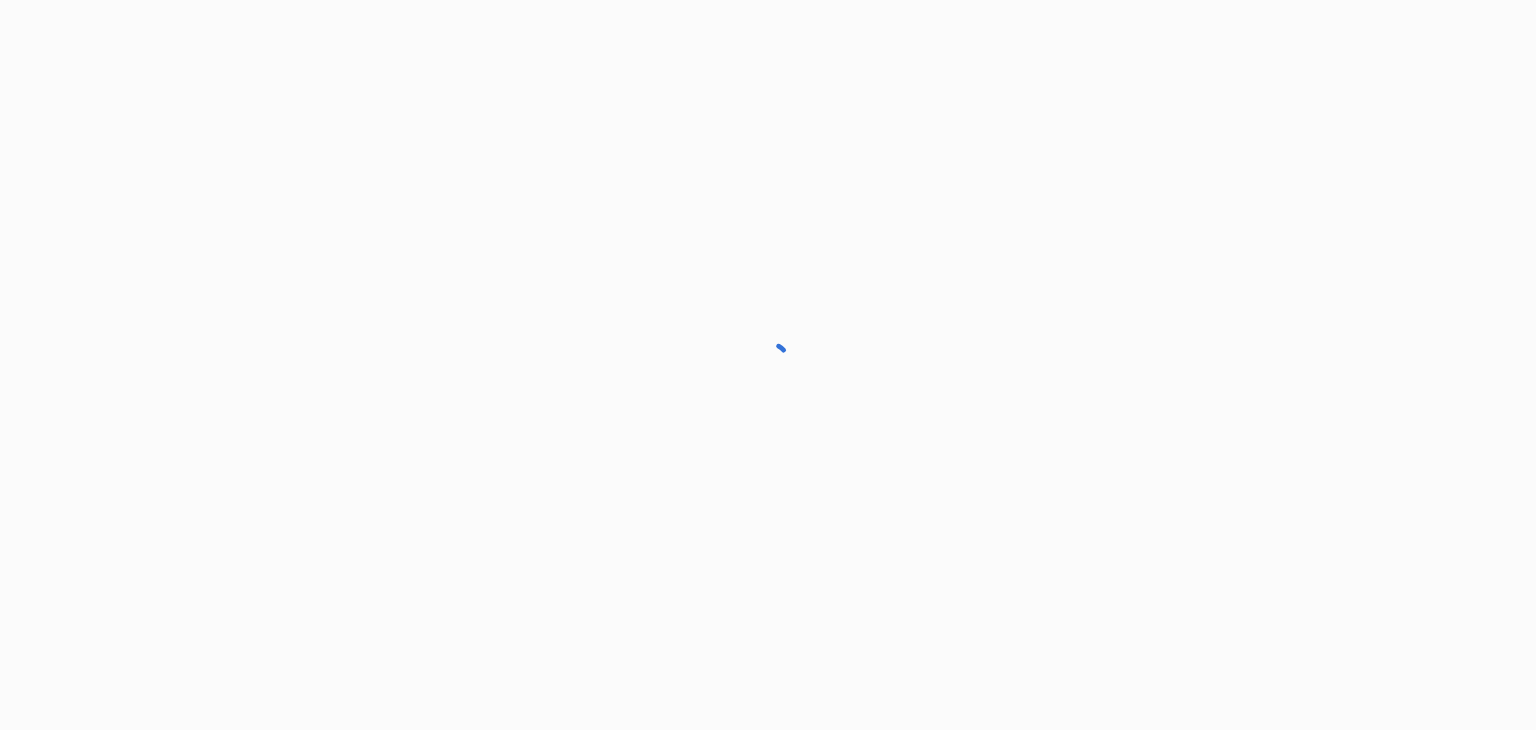 scroll, scrollTop: 0, scrollLeft: 0, axis: both 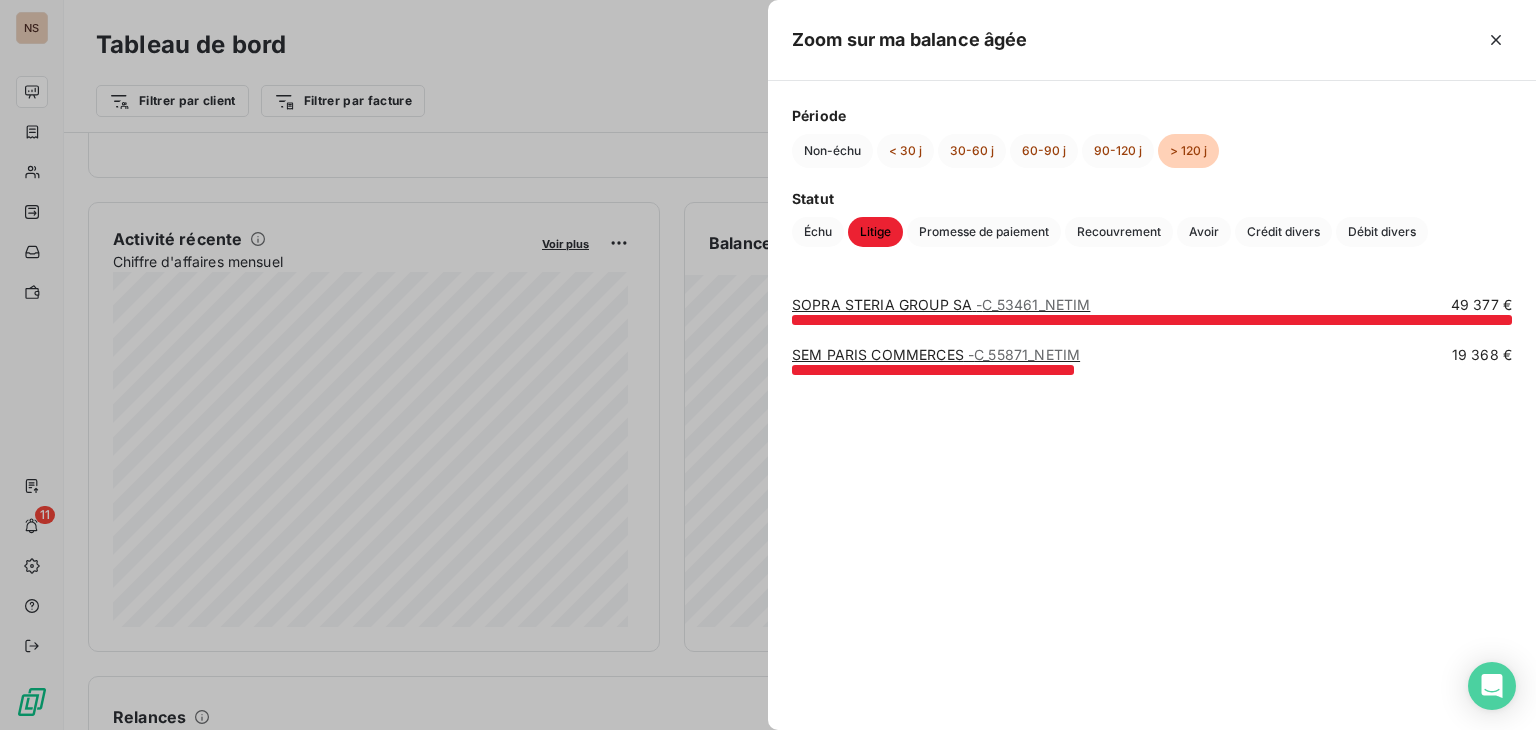 click at bounding box center [768, 365] 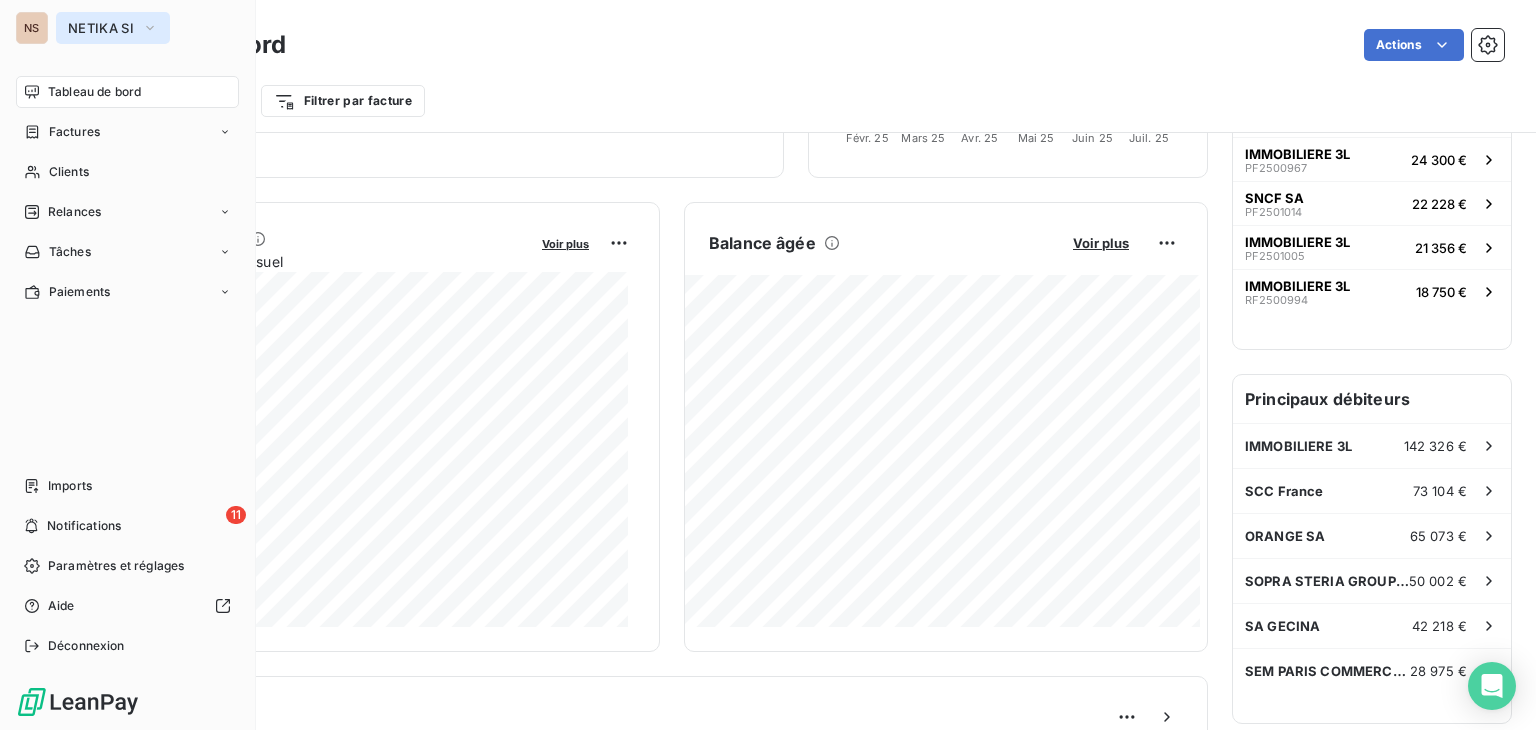 click on "NETIKA SI" at bounding box center [113, 28] 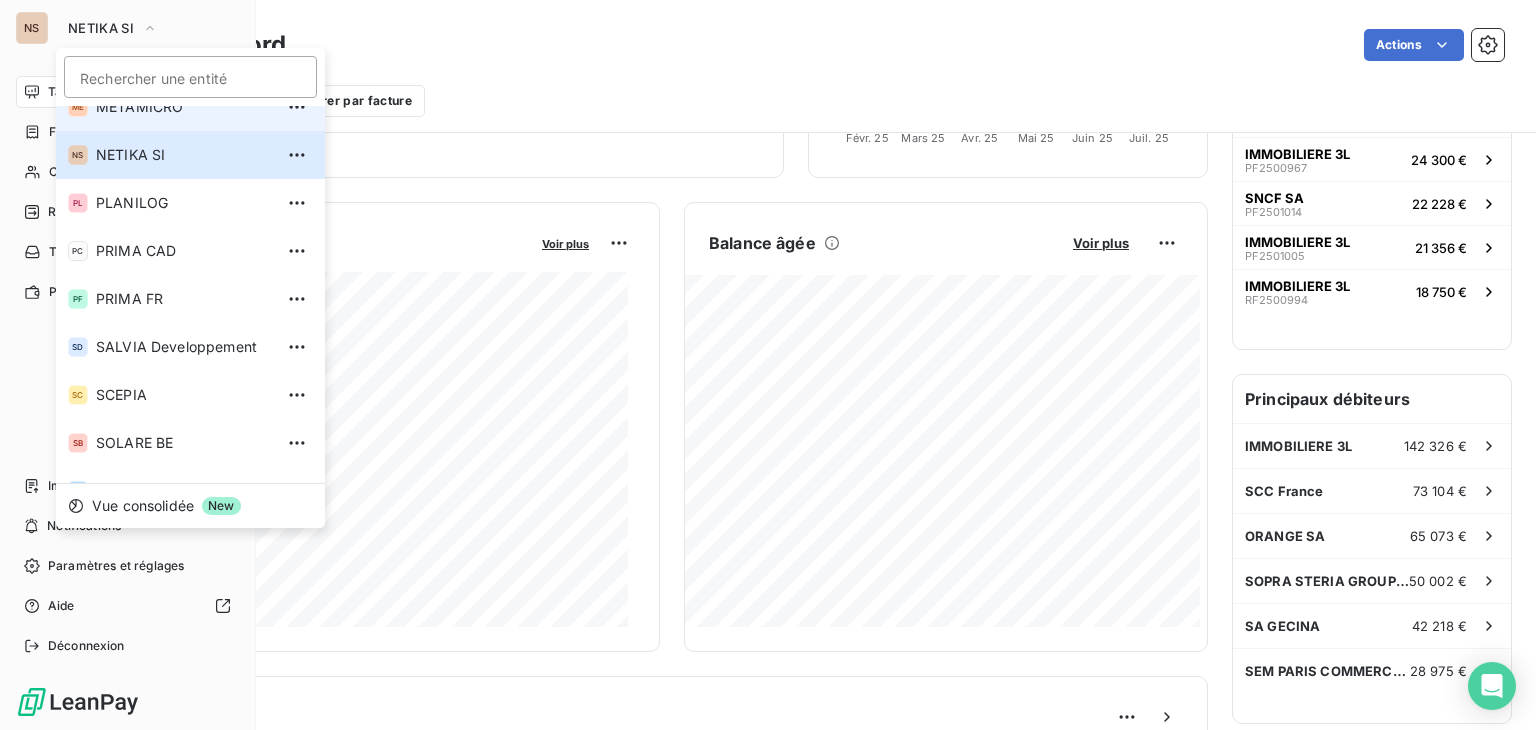 scroll, scrollTop: 264, scrollLeft: 0, axis: vertical 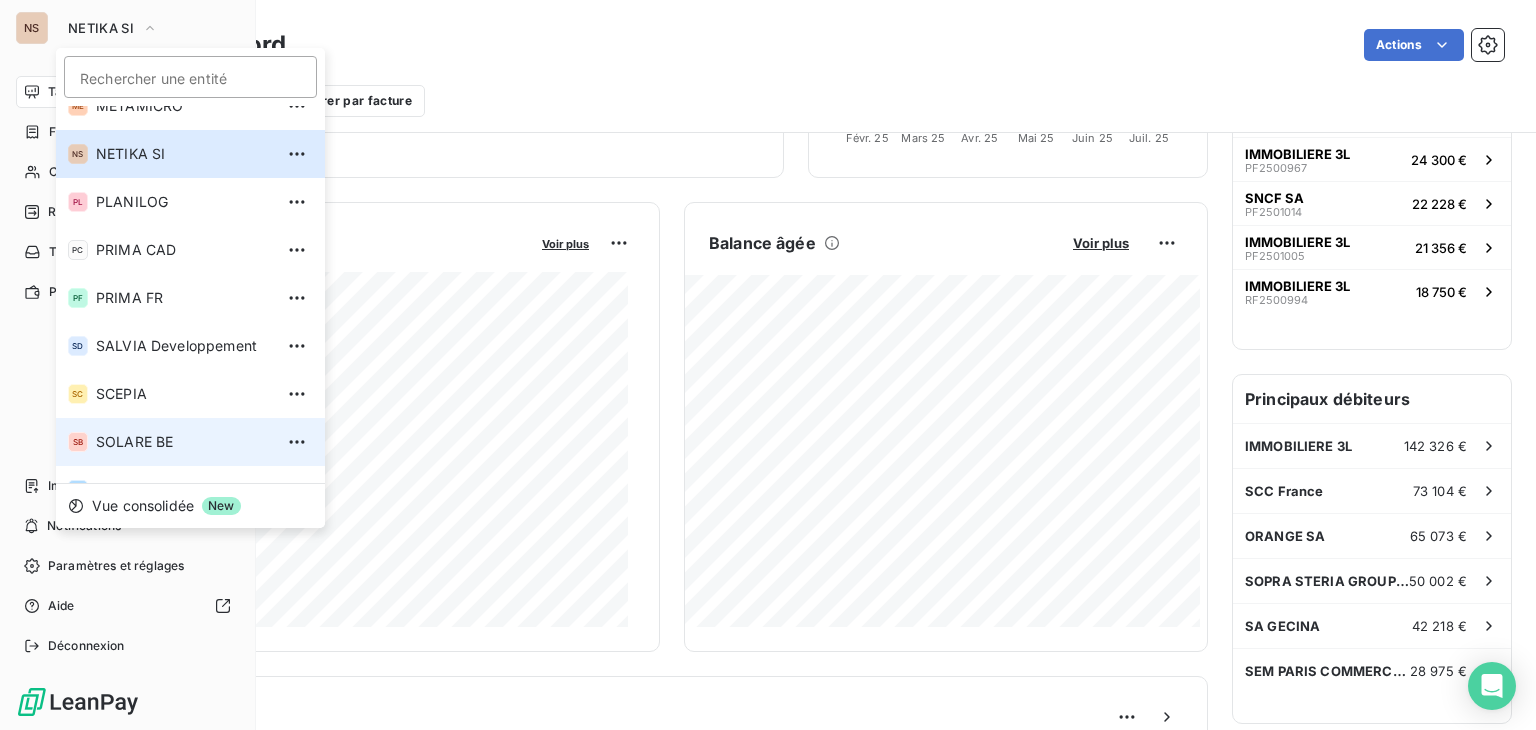 click on "SOLARE BE" at bounding box center (184, 442) 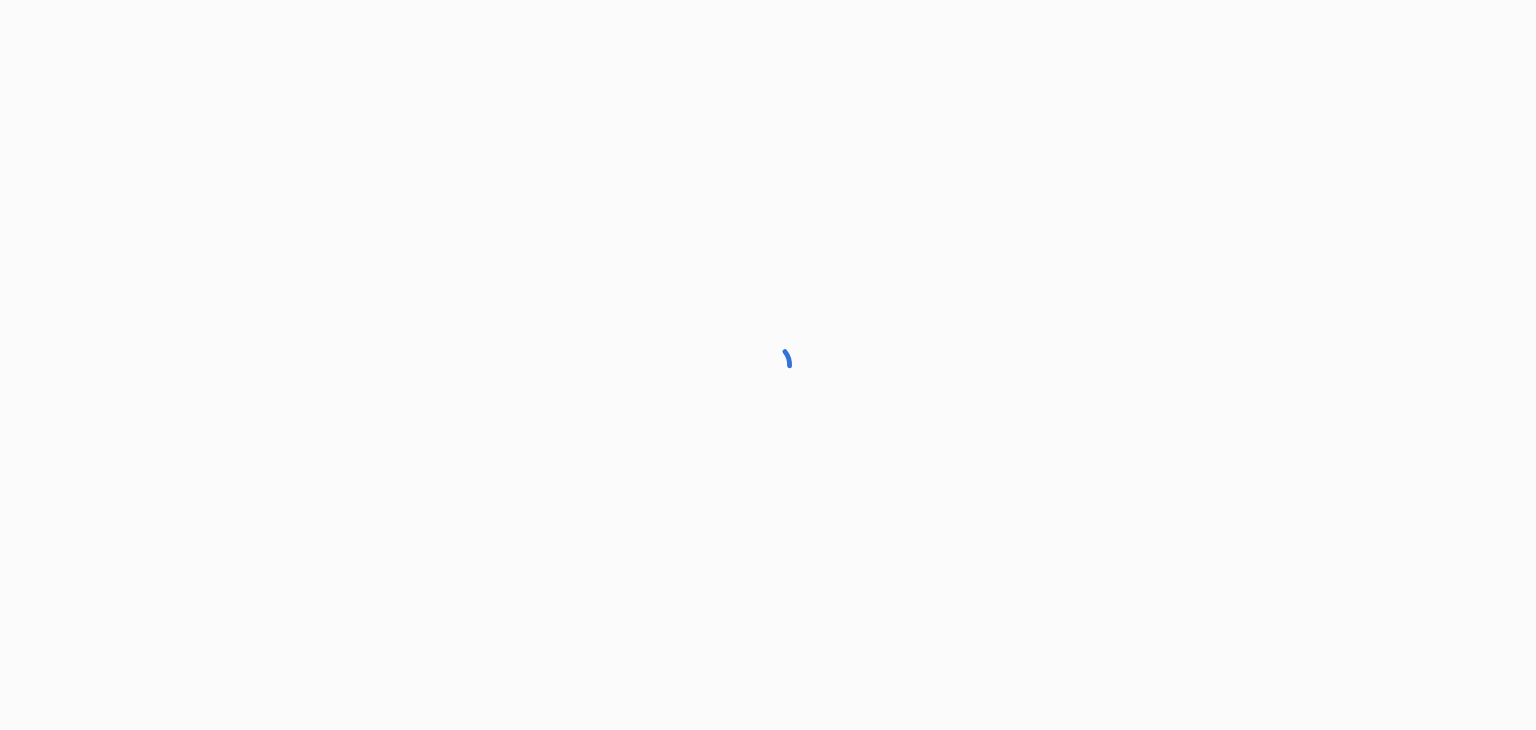 scroll, scrollTop: 0, scrollLeft: 0, axis: both 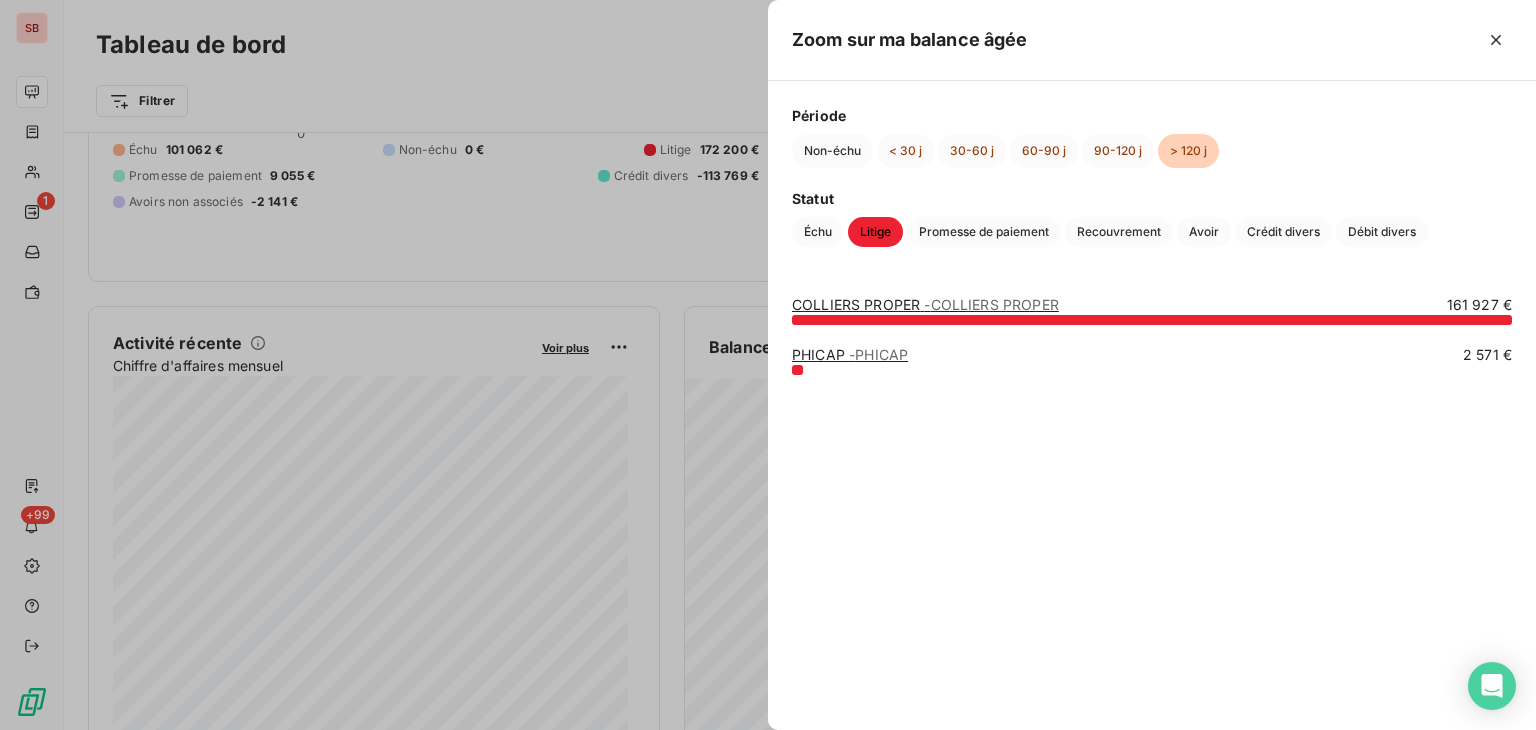 click at bounding box center [768, 365] 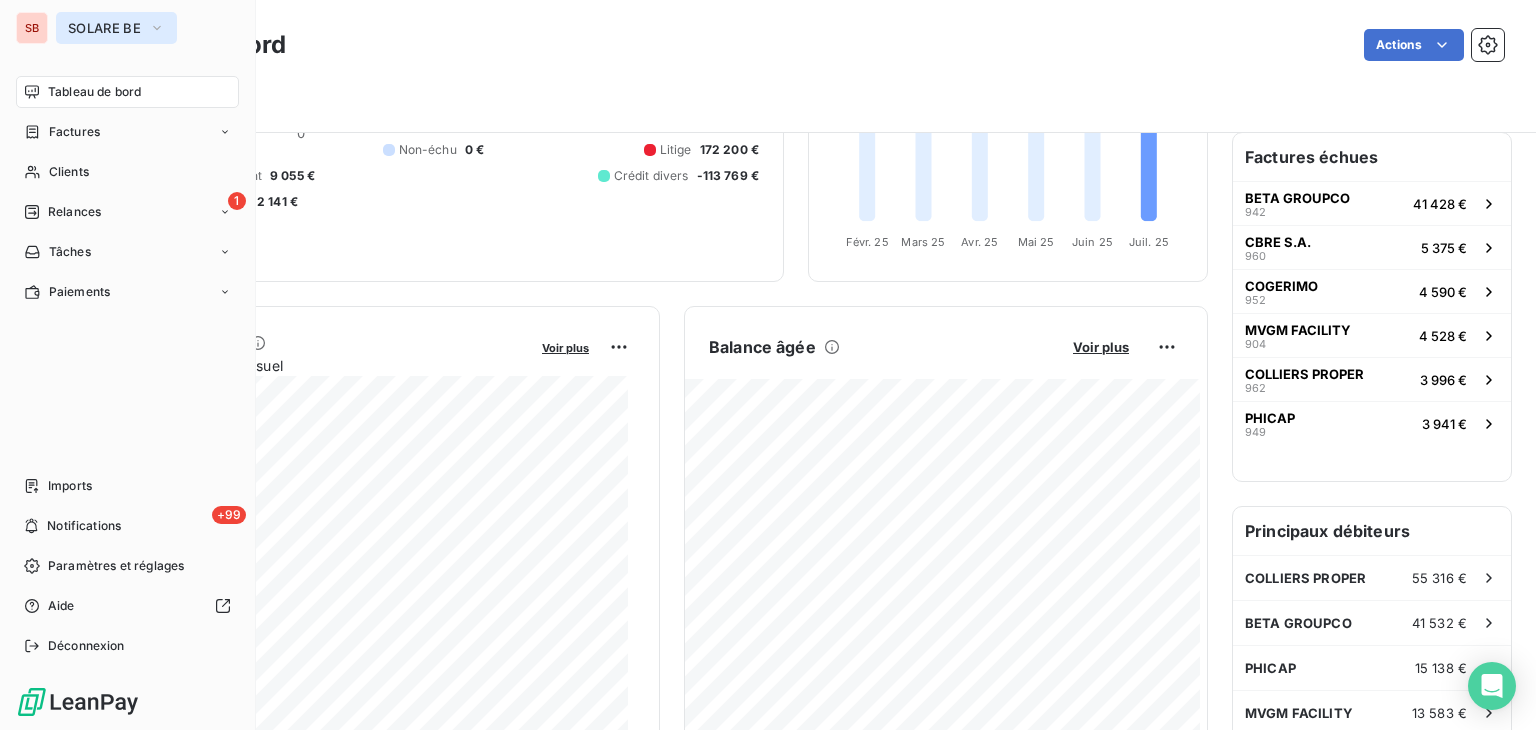 click on "SOLARE BE" at bounding box center (104, 28) 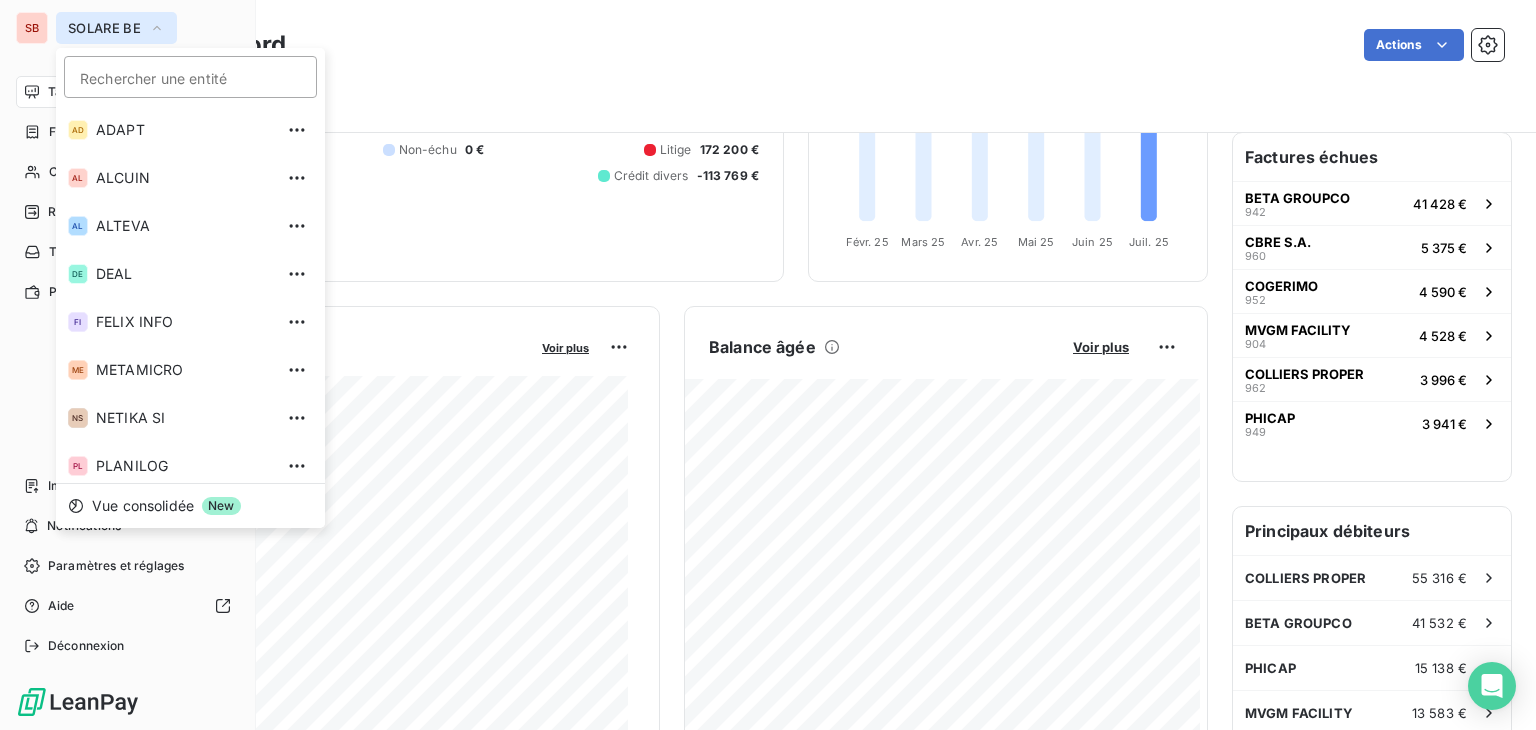 scroll, scrollTop: 247, scrollLeft: 0, axis: vertical 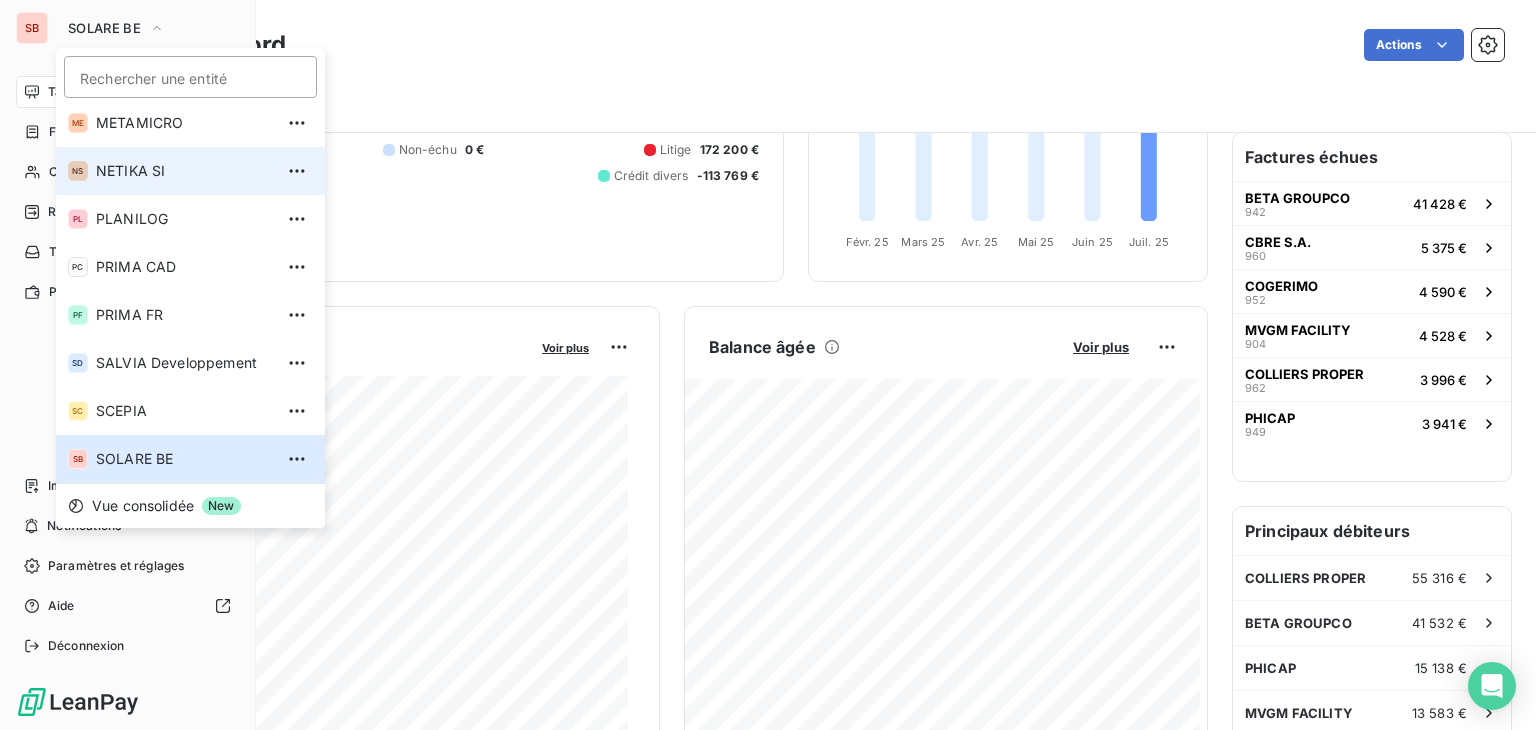 click on "NS NETIKA SI" at bounding box center [190, 171] 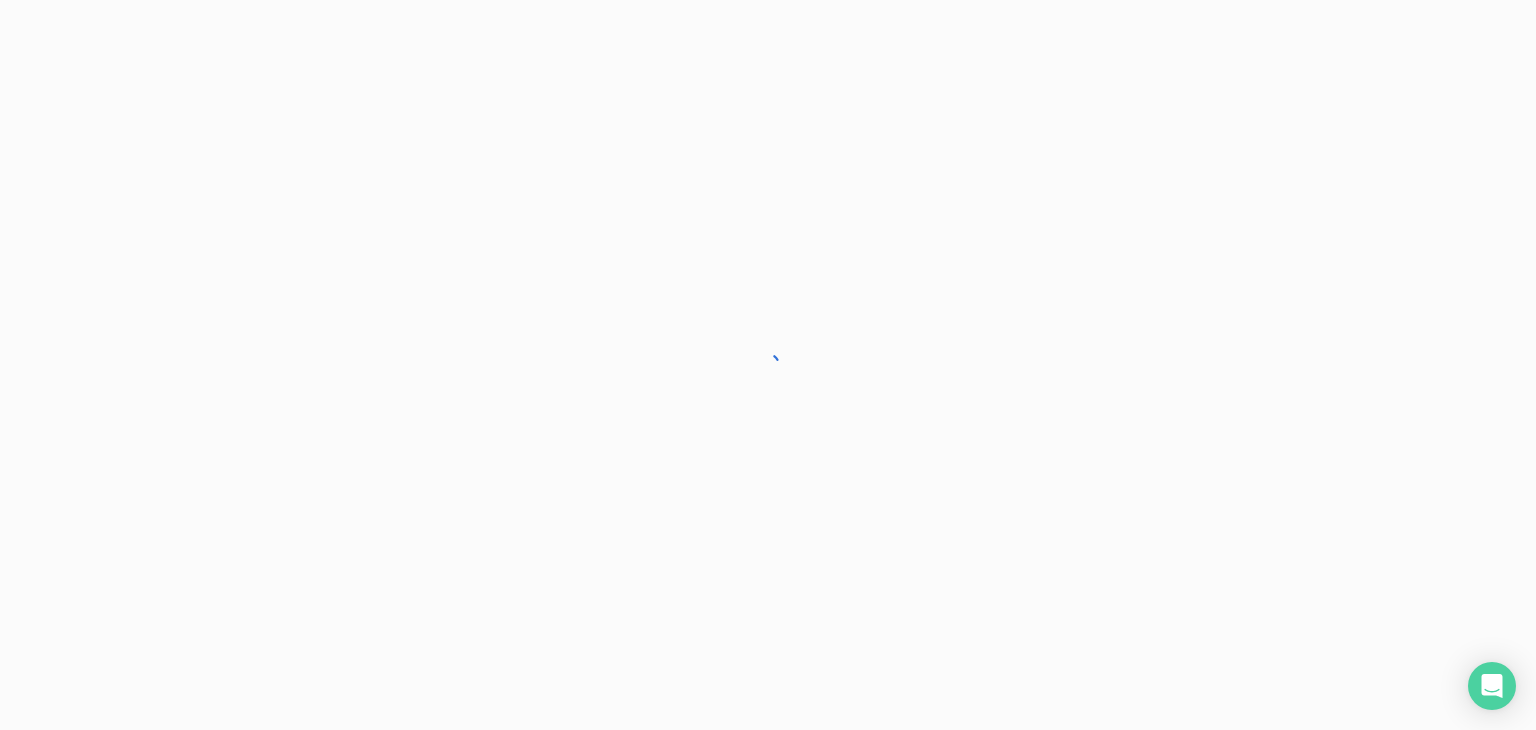 scroll, scrollTop: 0, scrollLeft: 0, axis: both 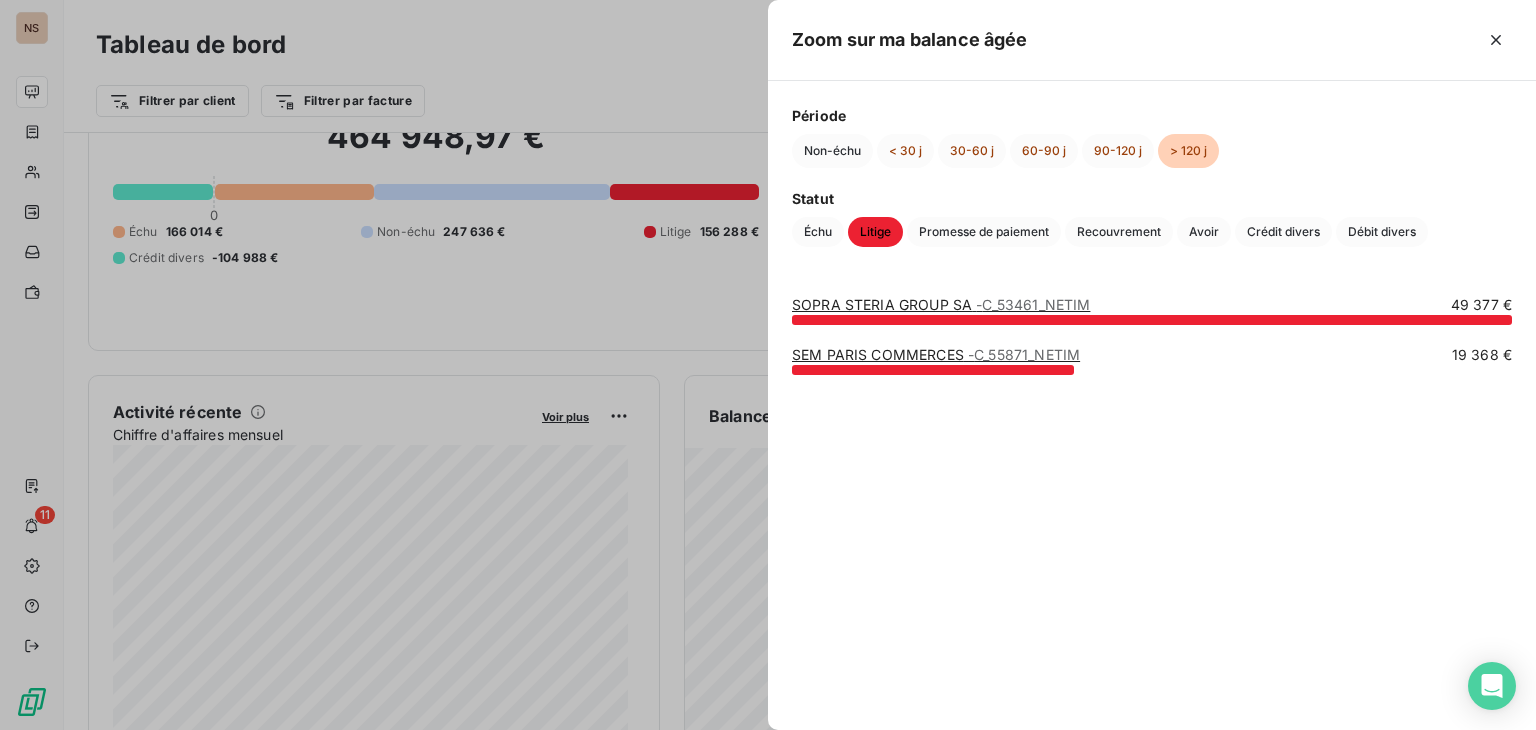 click at bounding box center (768, 365) 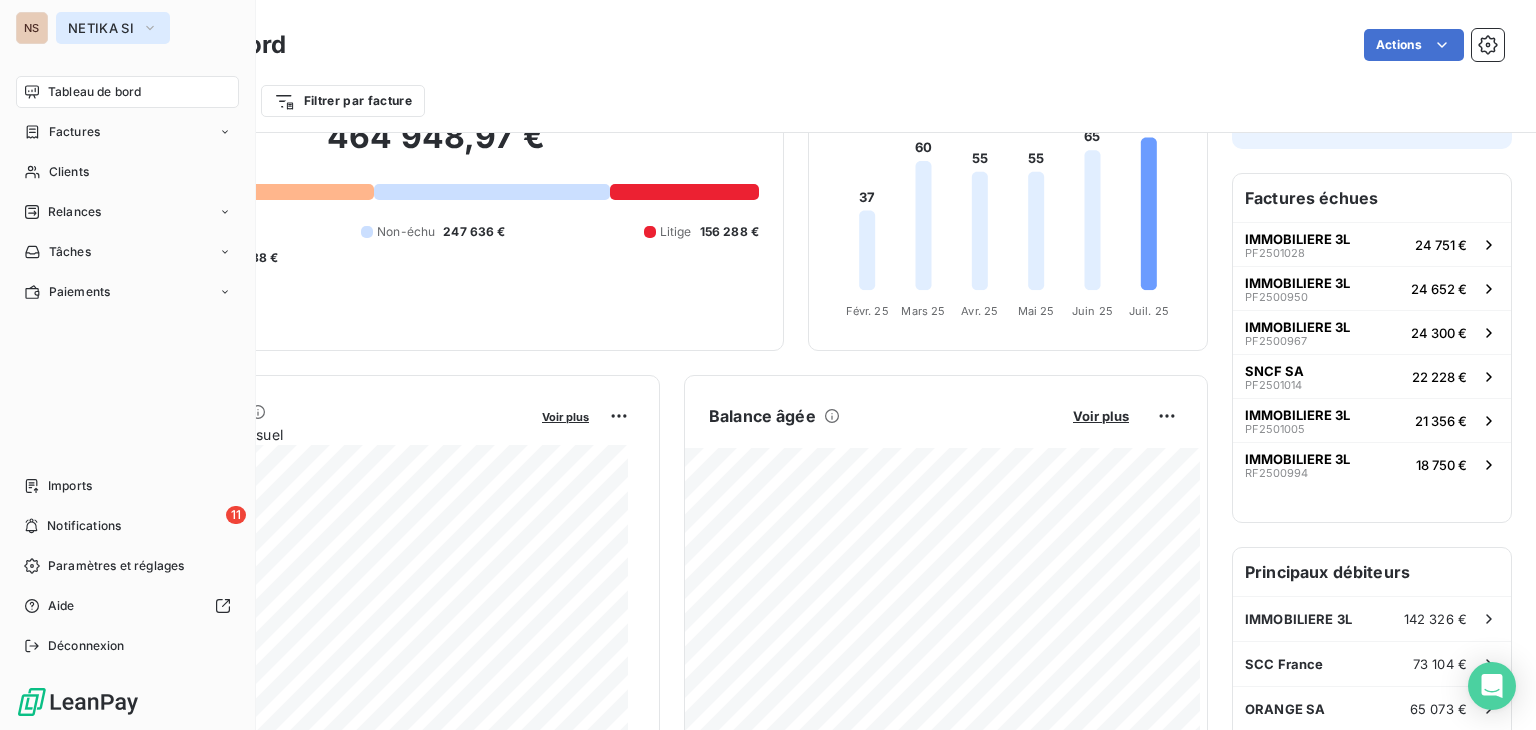 click on "NETIKA SI" at bounding box center [101, 28] 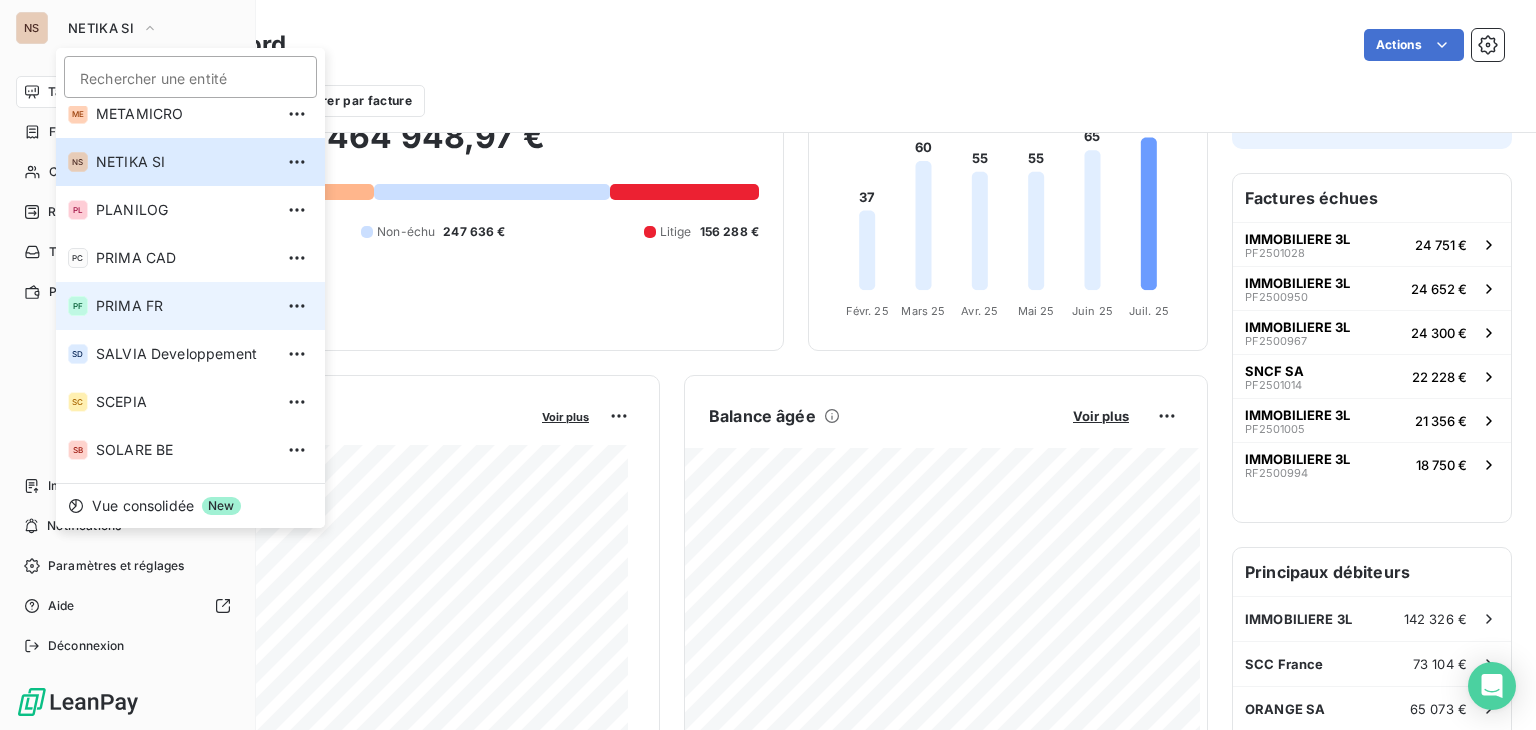 scroll, scrollTop: 271, scrollLeft: 0, axis: vertical 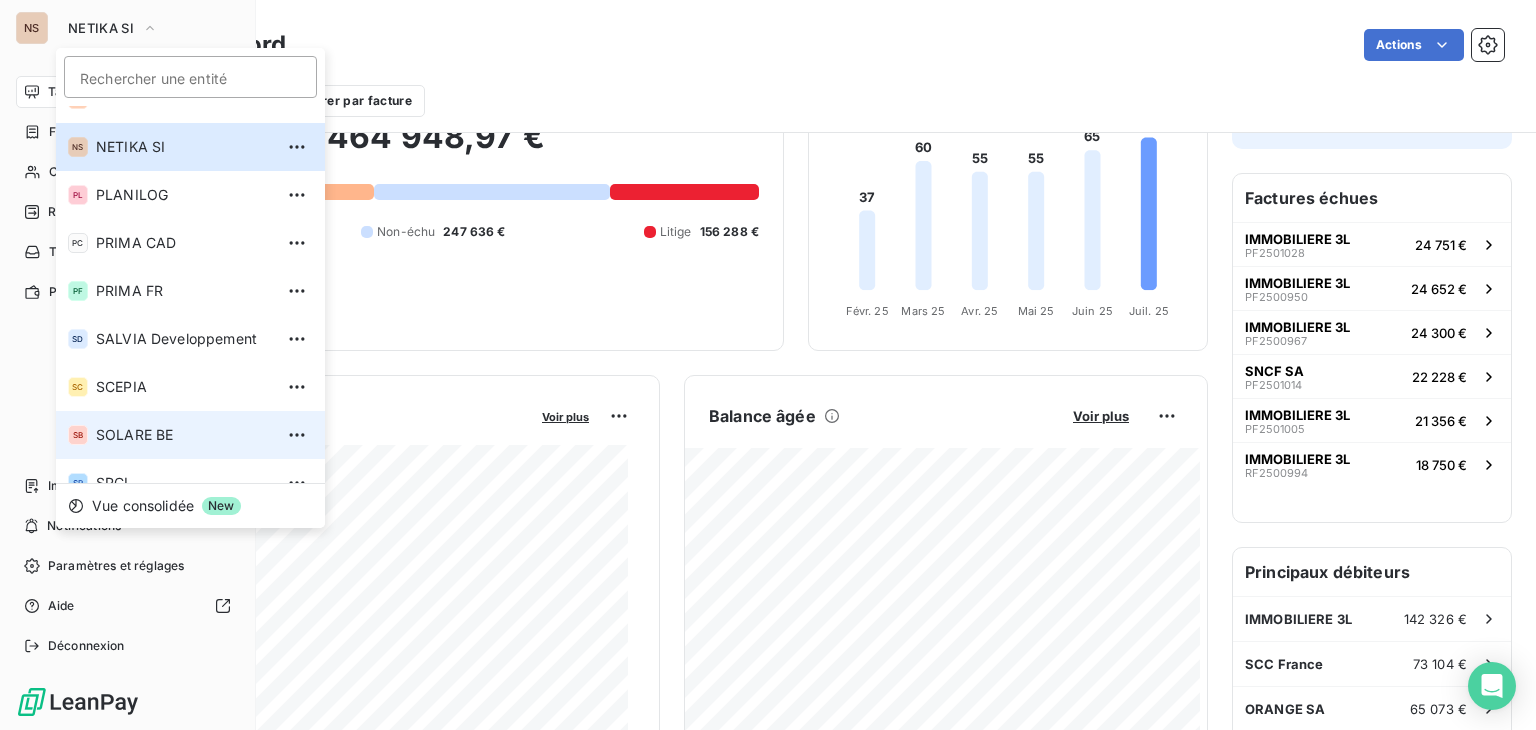 click on "SOLARE BE" at bounding box center (184, 435) 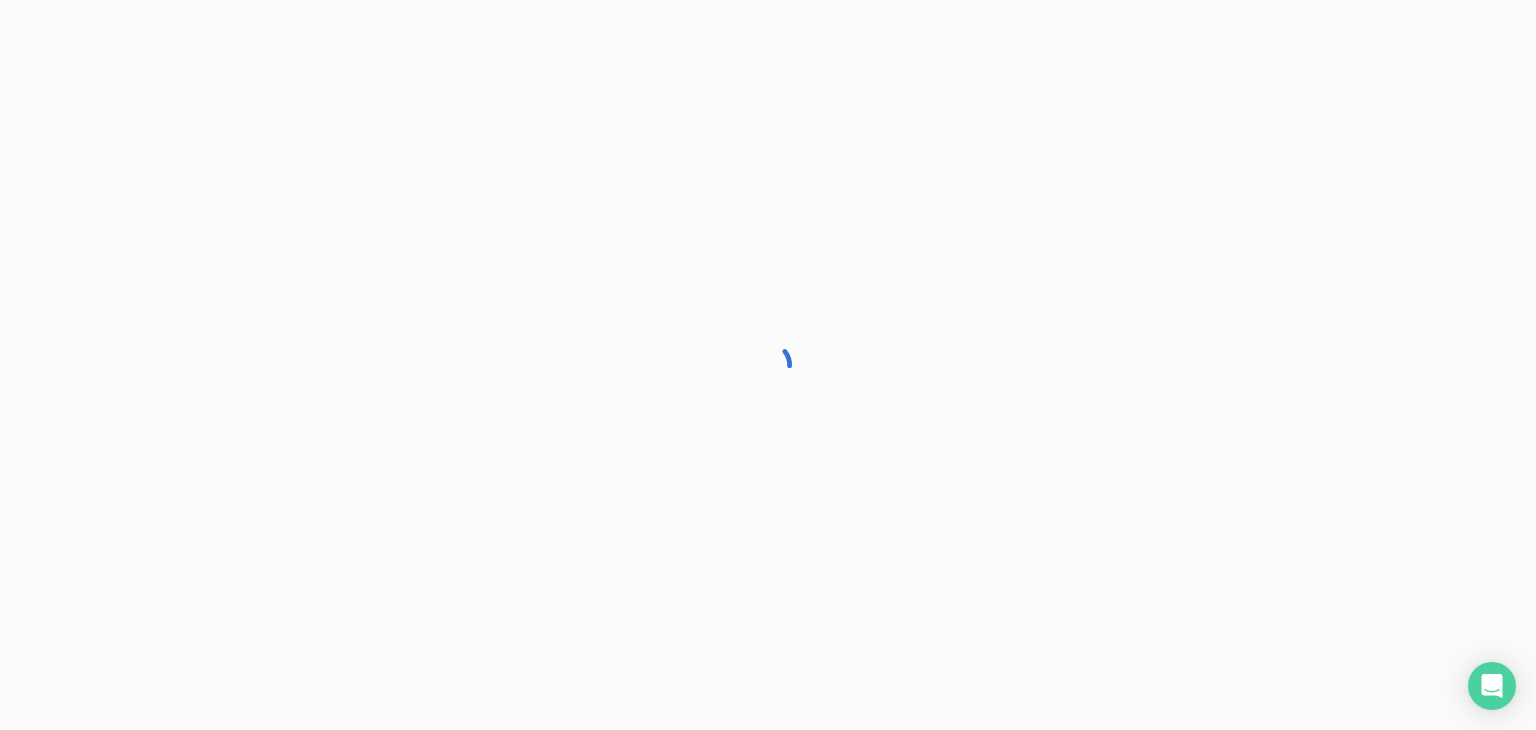 scroll, scrollTop: 0, scrollLeft: 0, axis: both 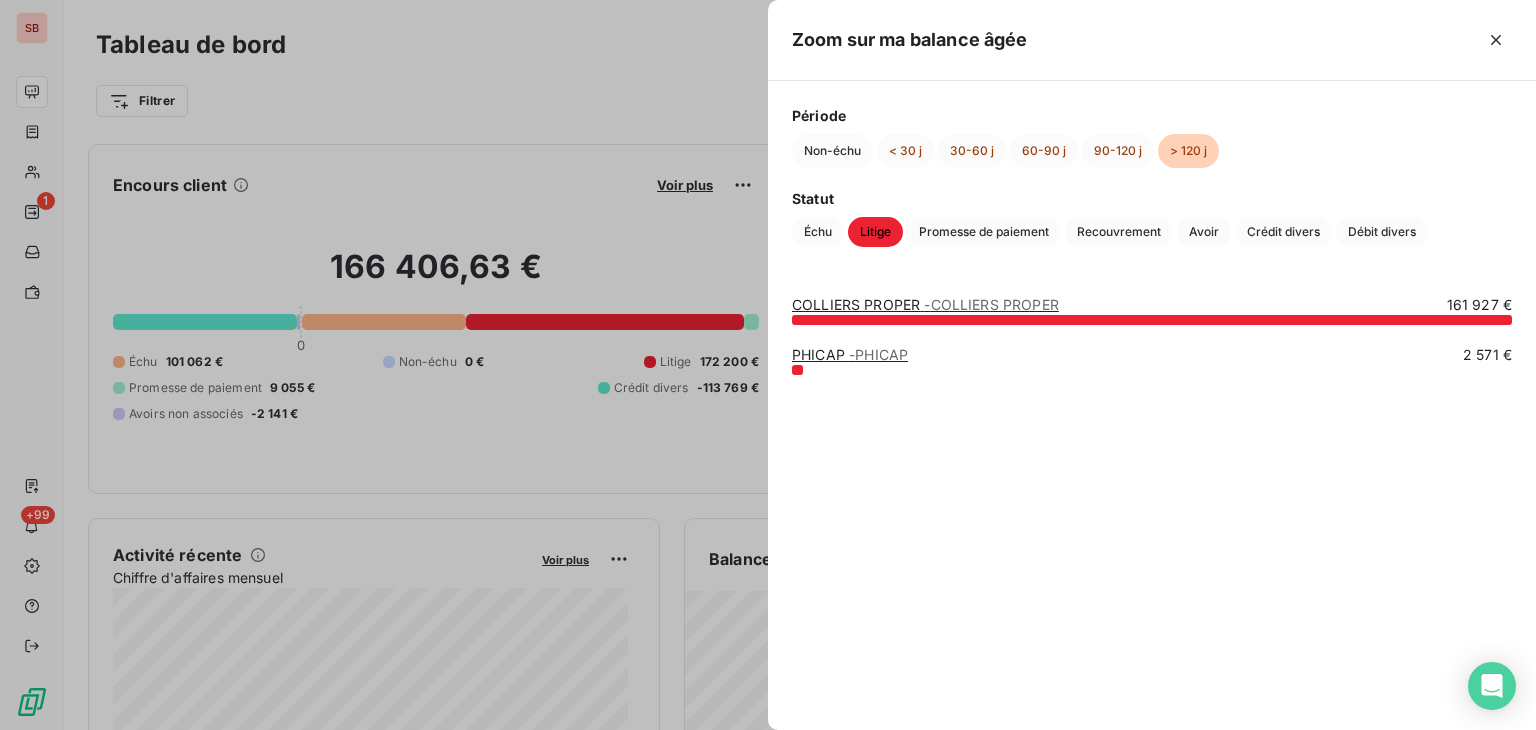 click at bounding box center [768, 365] 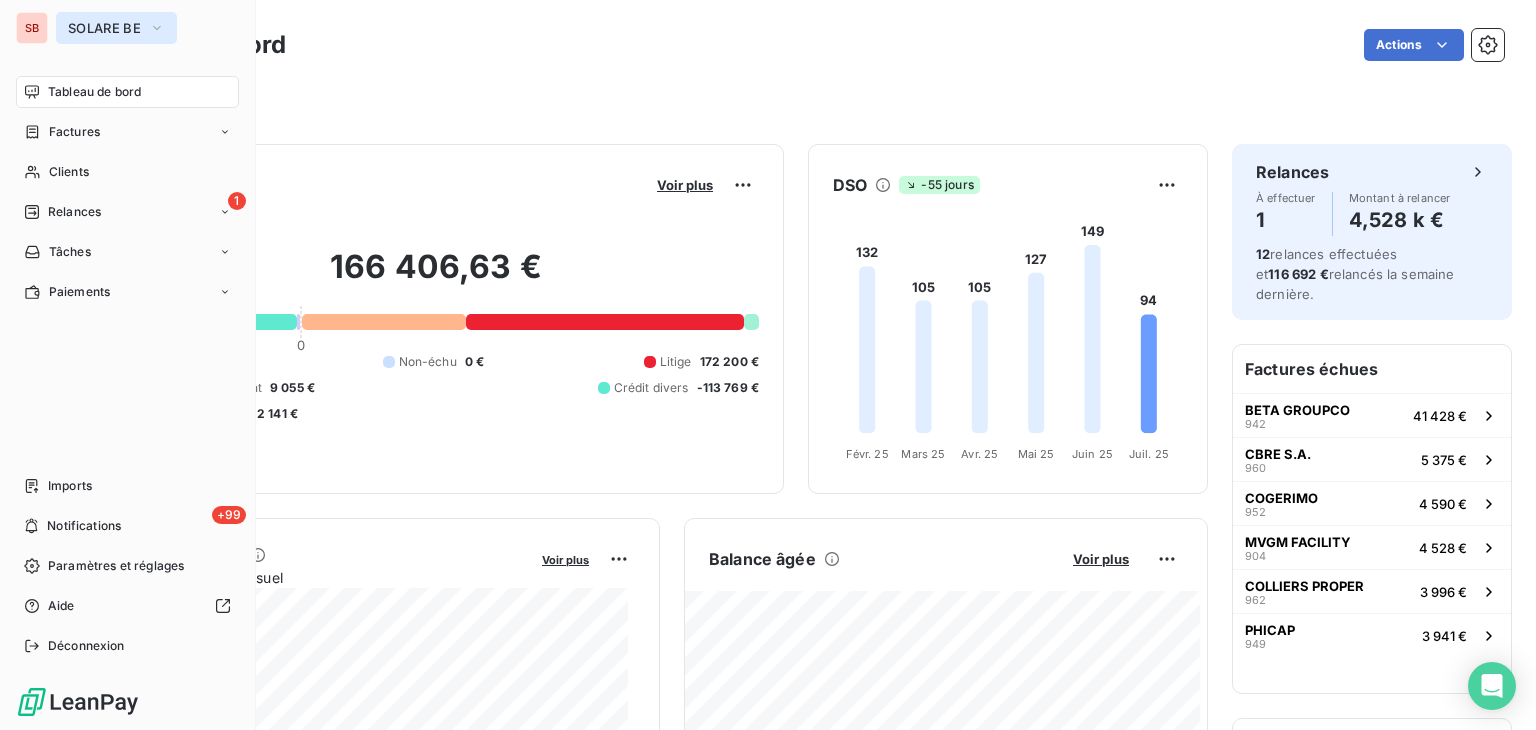 click on "SOLARE BE" at bounding box center [116, 28] 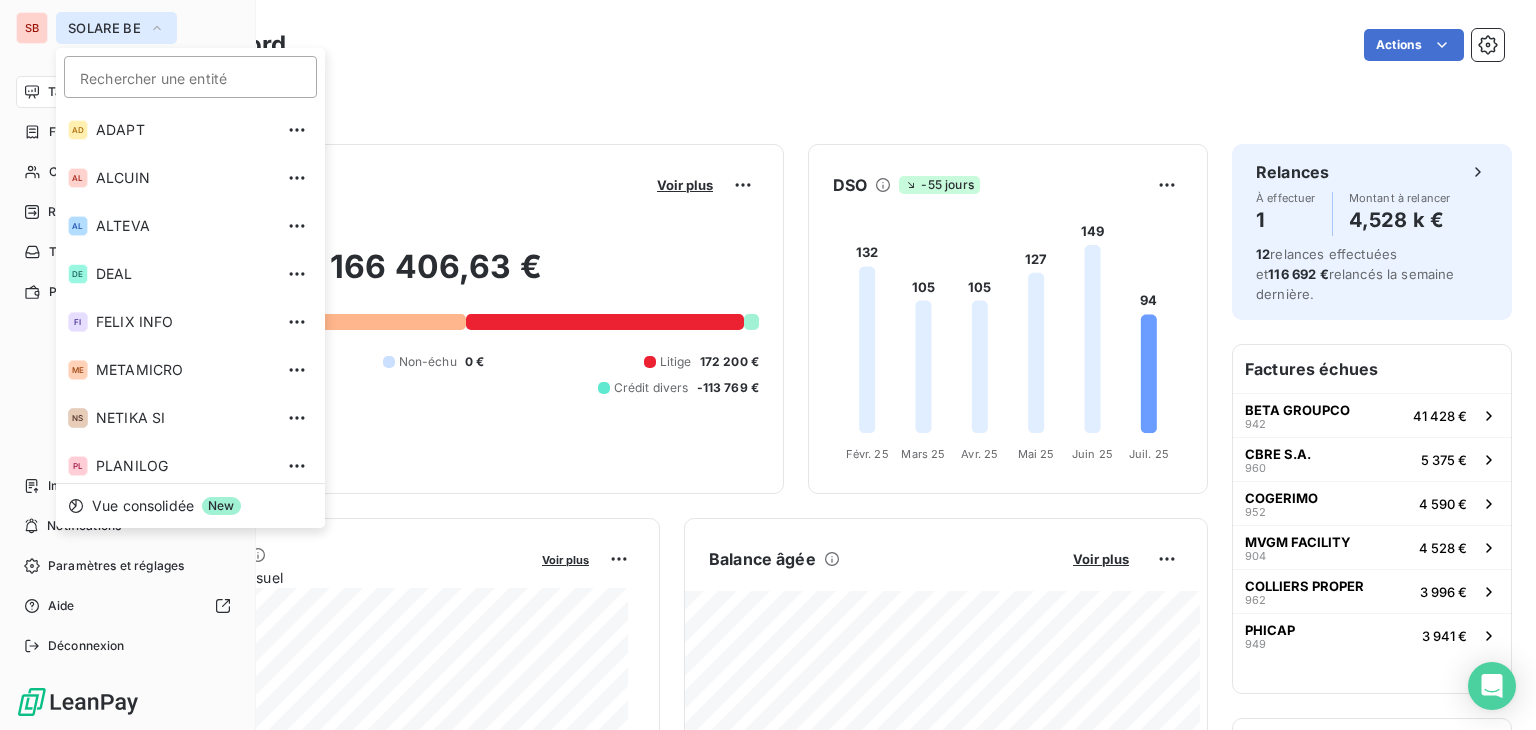 scroll, scrollTop: 247, scrollLeft: 0, axis: vertical 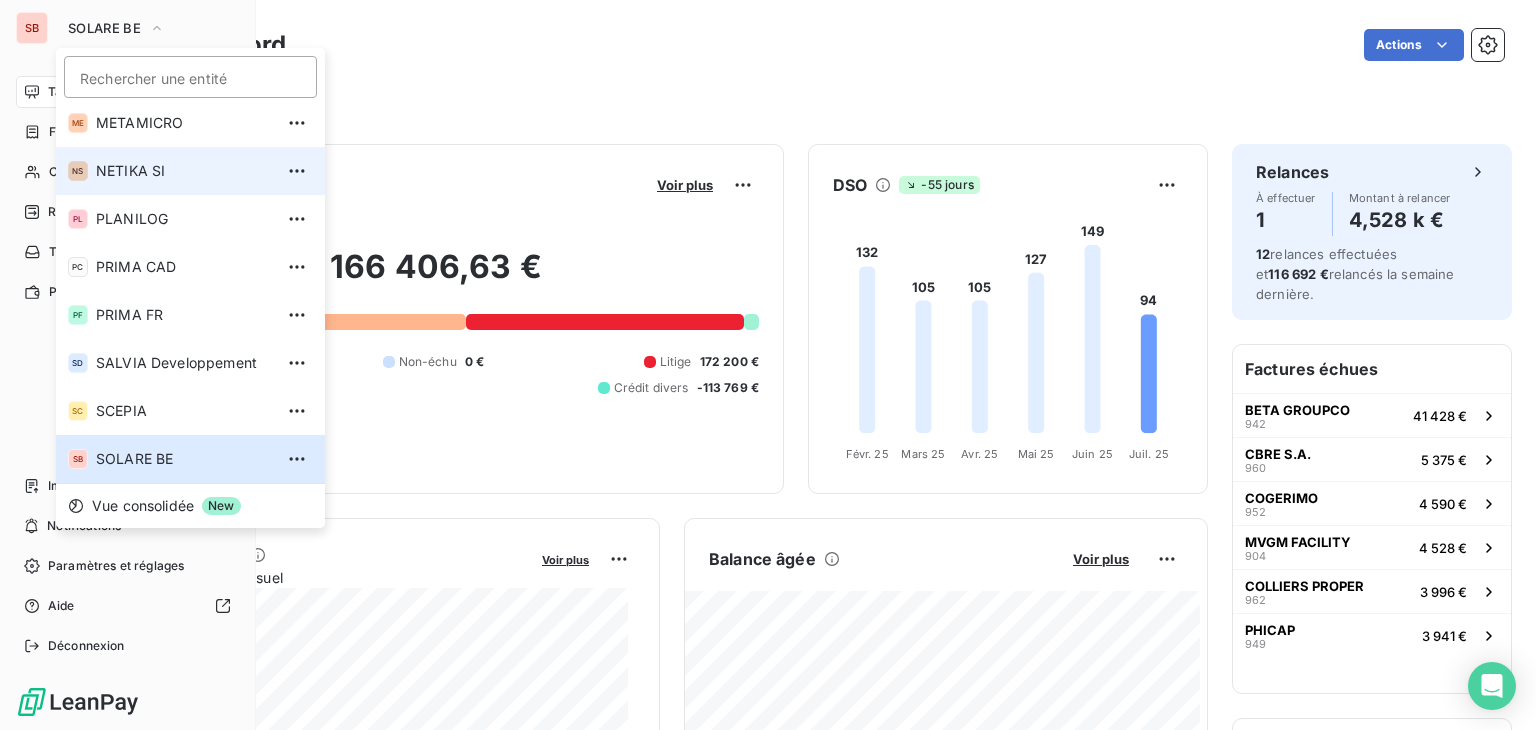 click on "NETIKA SI" at bounding box center [184, 171] 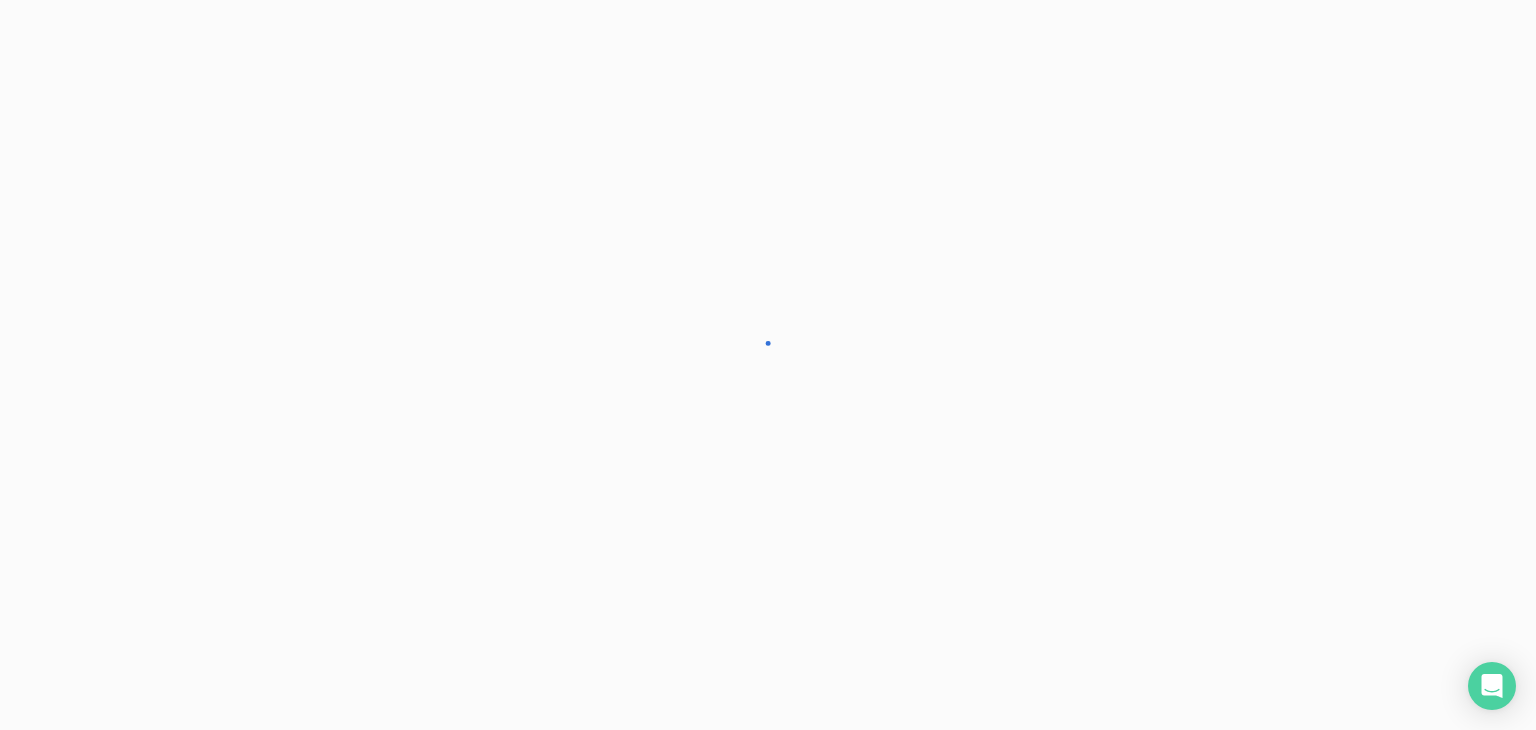 scroll, scrollTop: 0, scrollLeft: 0, axis: both 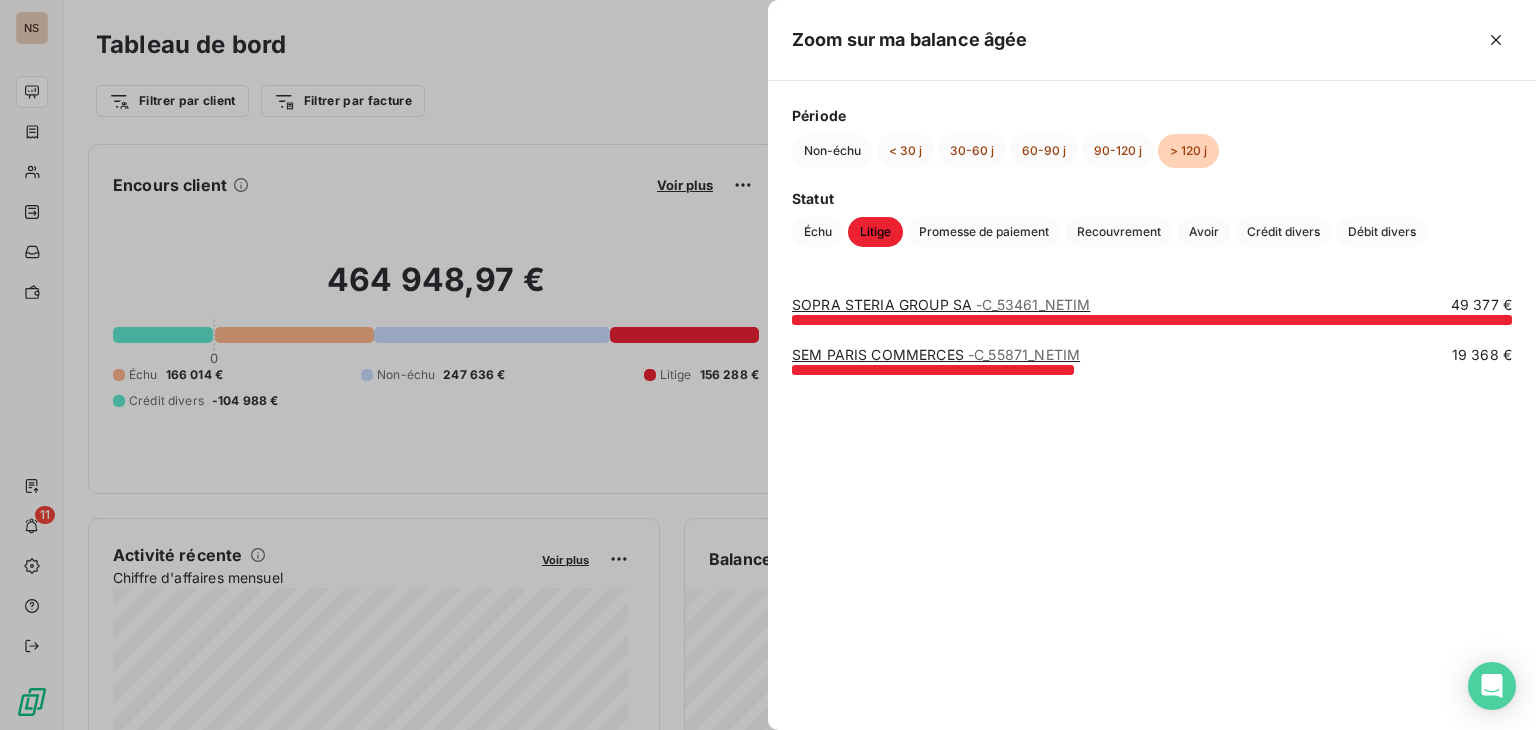 click at bounding box center (768, 365) 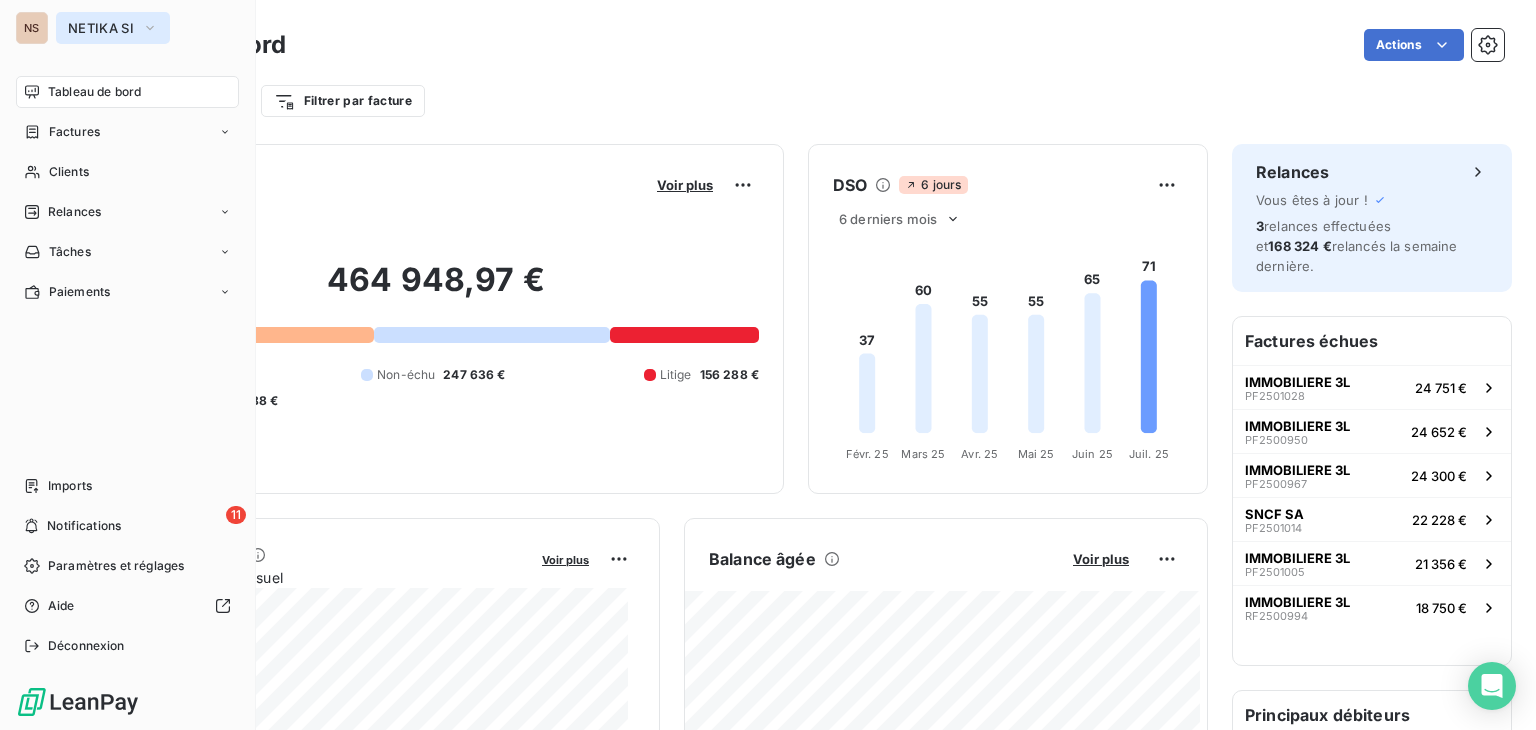 click on "NETIKA SI" at bounding box center [113, 28] 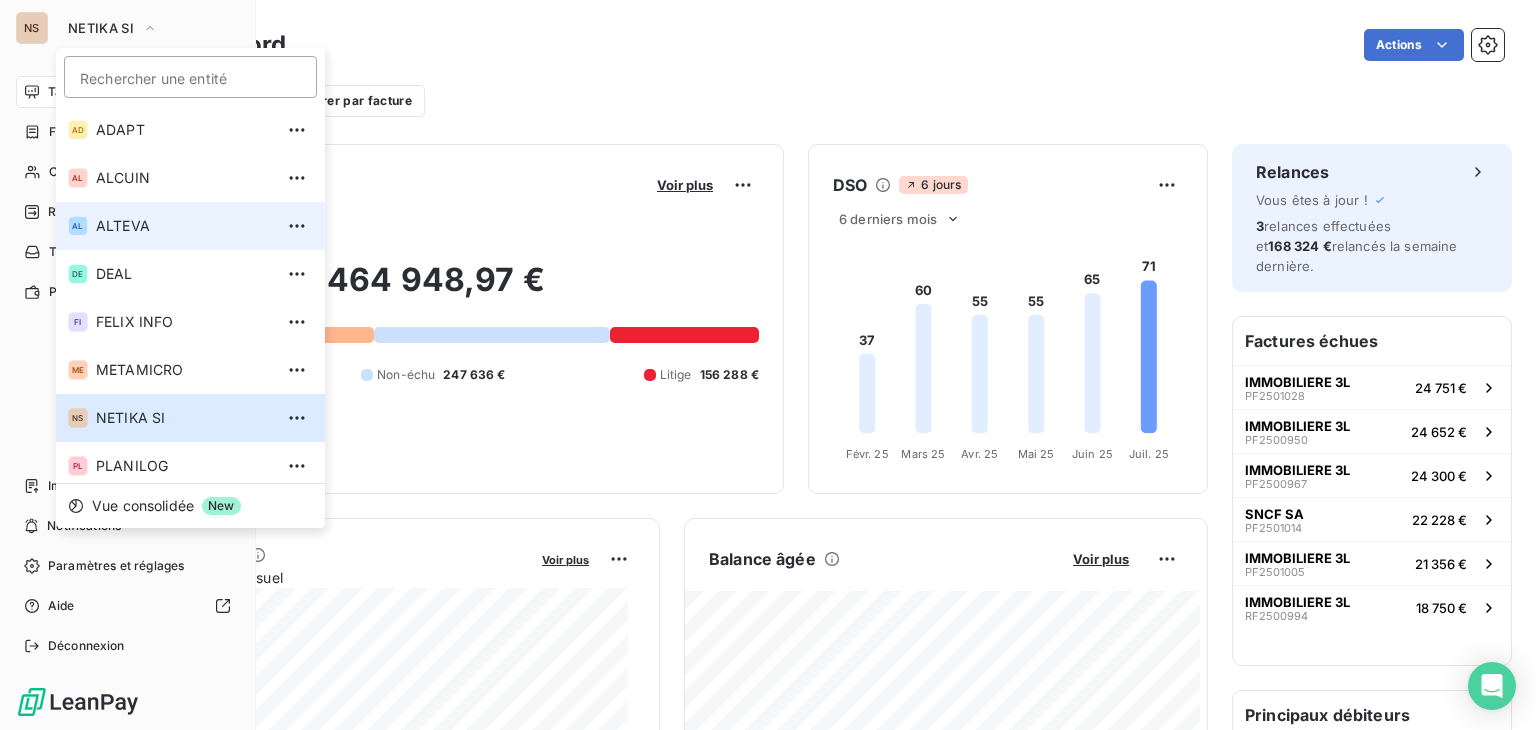 click on "AL ALTEVA" at bounding box center [190, 226] 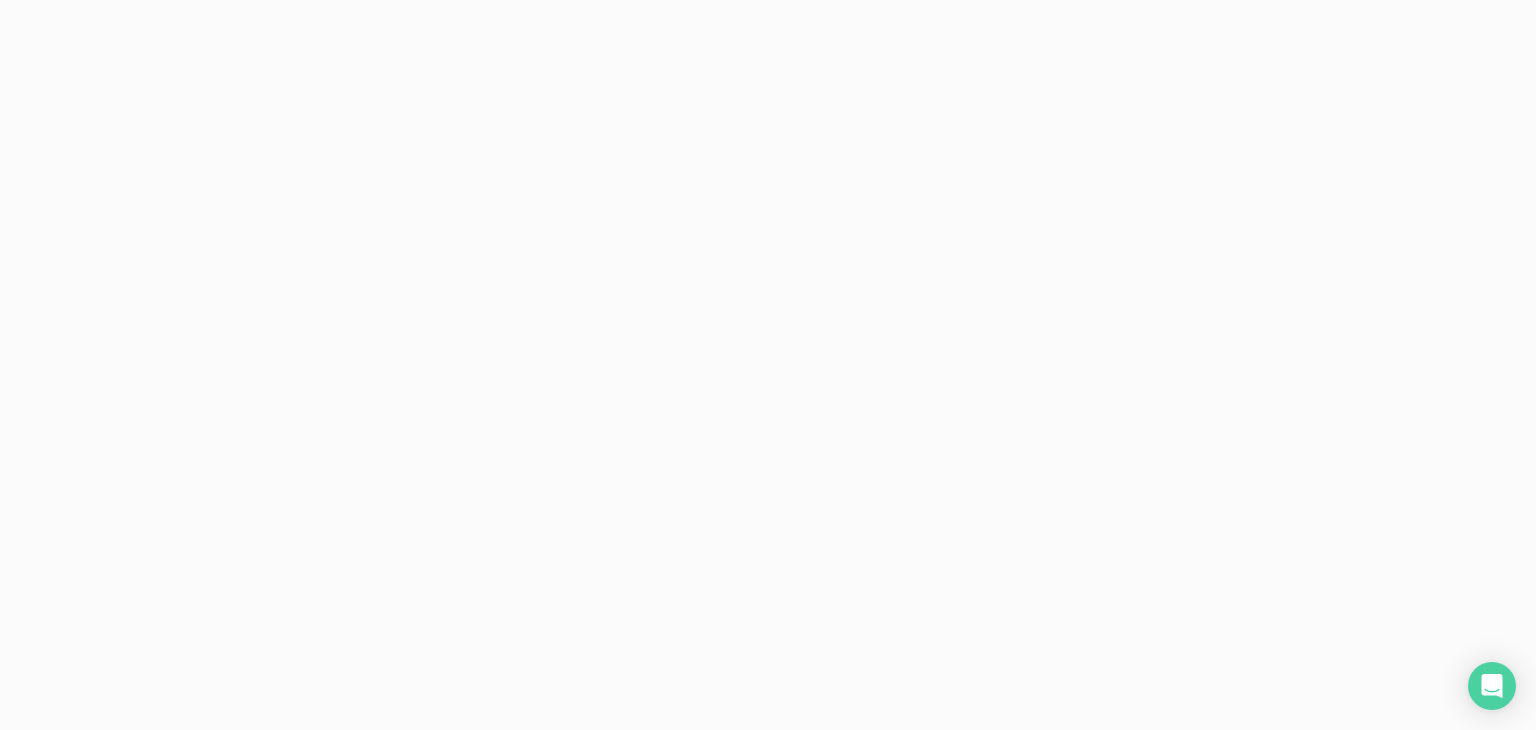scroll, scrollTop: 0, scrollLeft: 0, axis: both 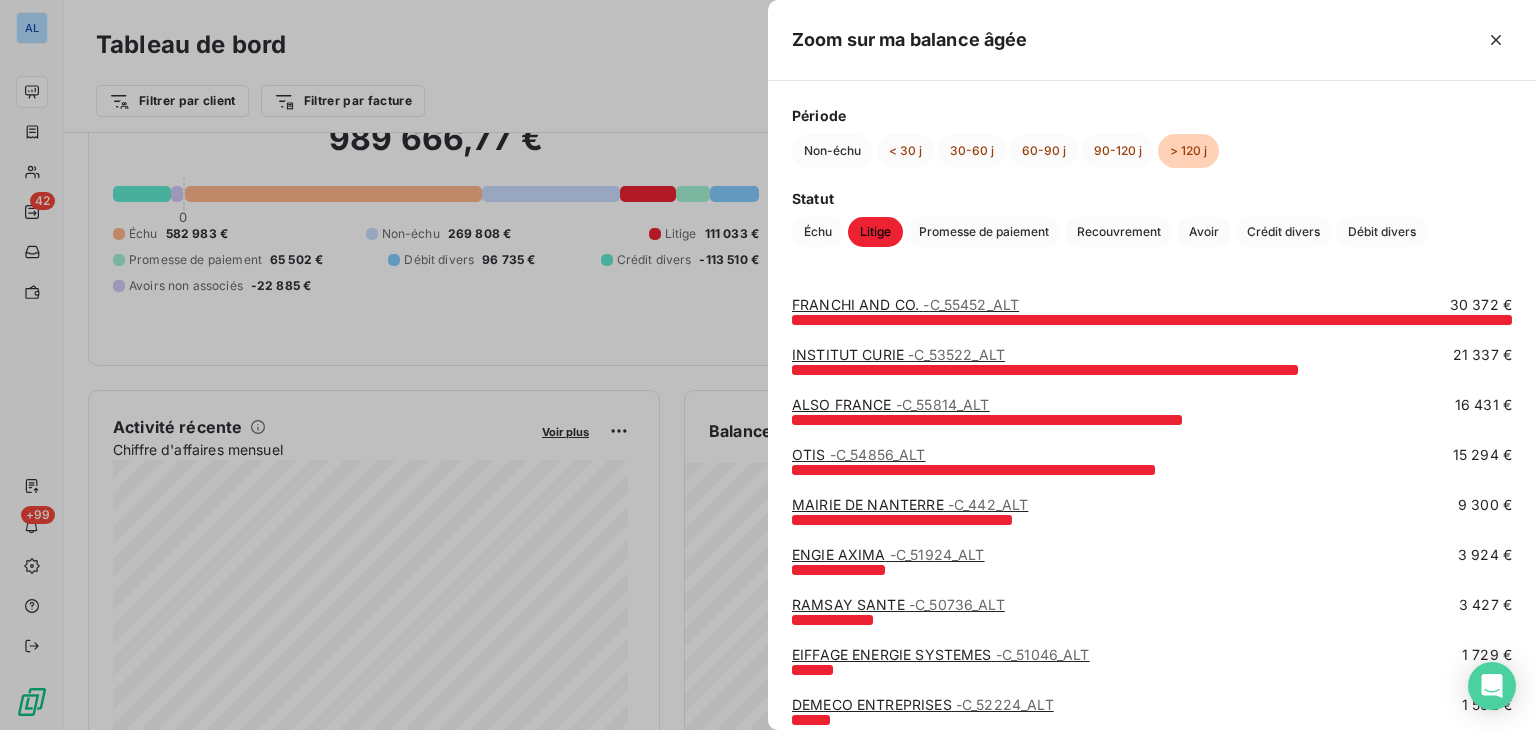 click at bounding box center (768, 365) 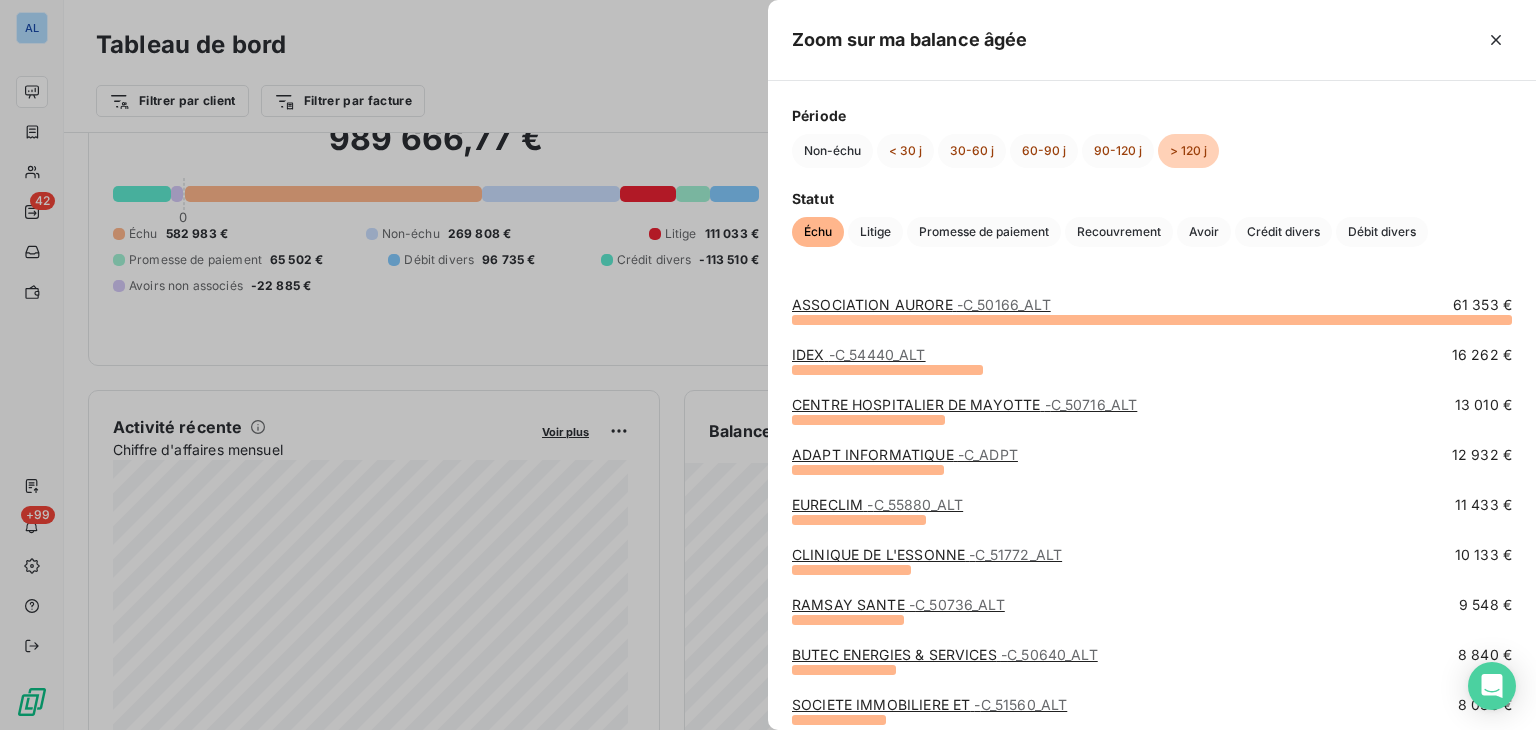 click on "ASSOCIATION AURORE   -  C_50166_ALT" at bounding box center [921, 304] 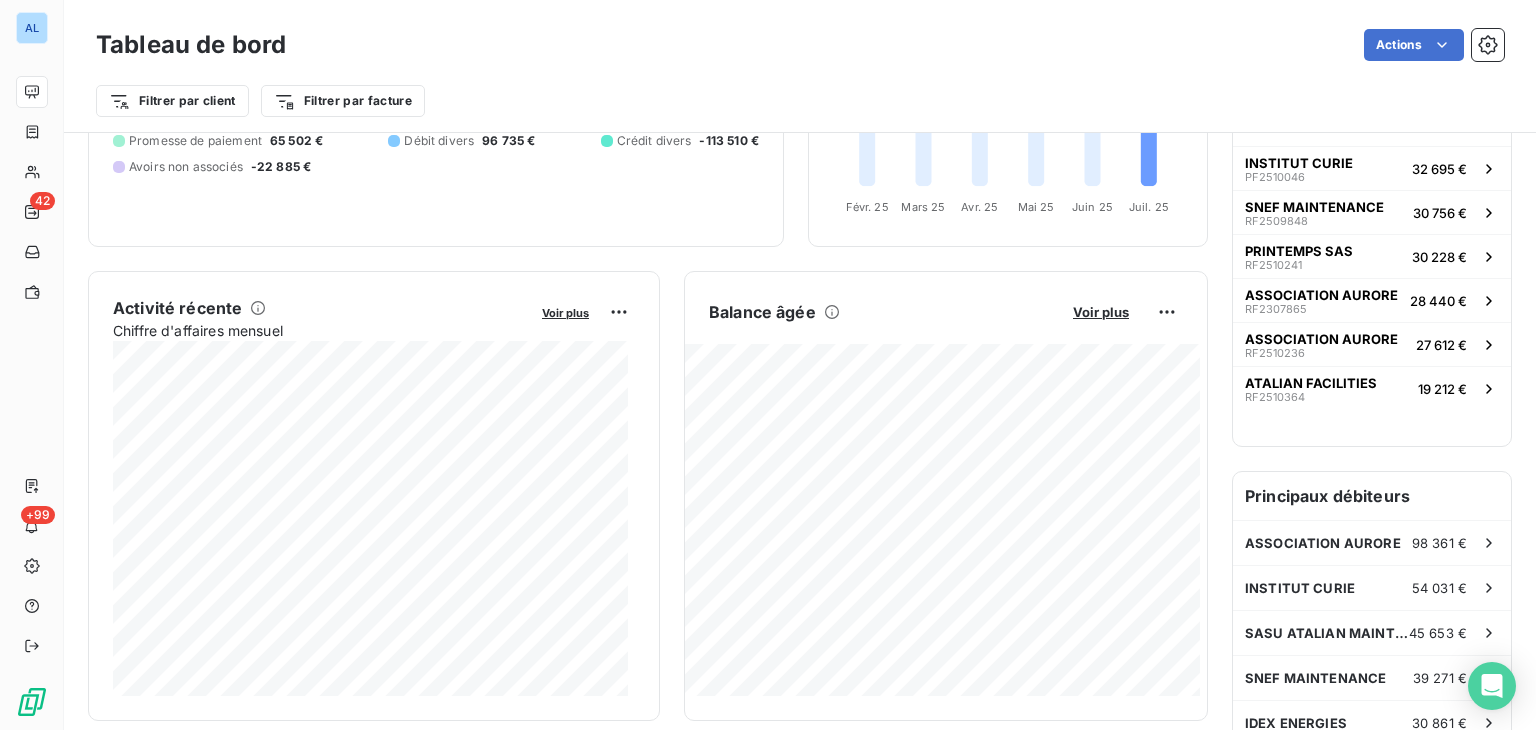 scroll, scrollTop: 249, scrollLeft: 0, axis: vertical 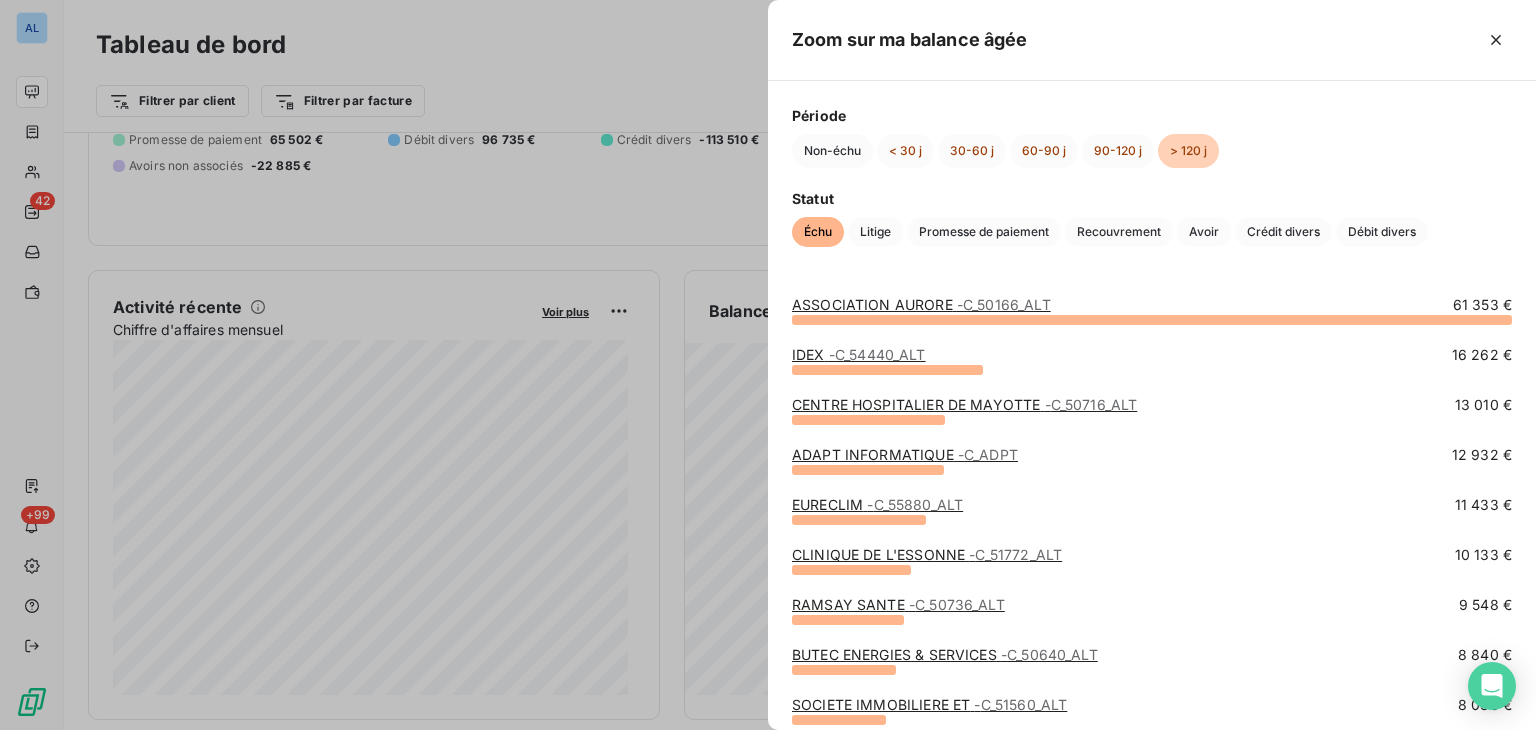 click at bounding box center (768, 365) 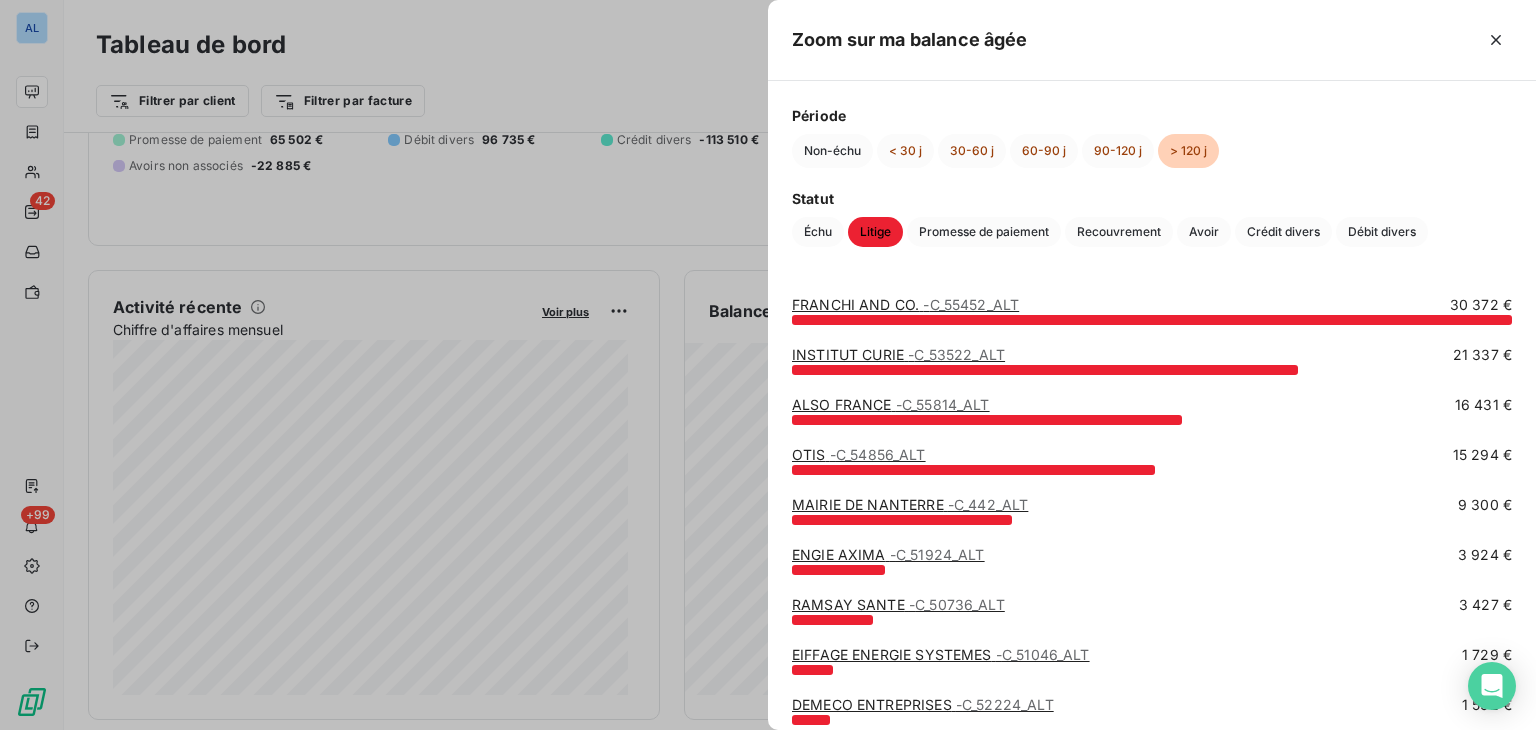 click at bounding box center (768, 365) 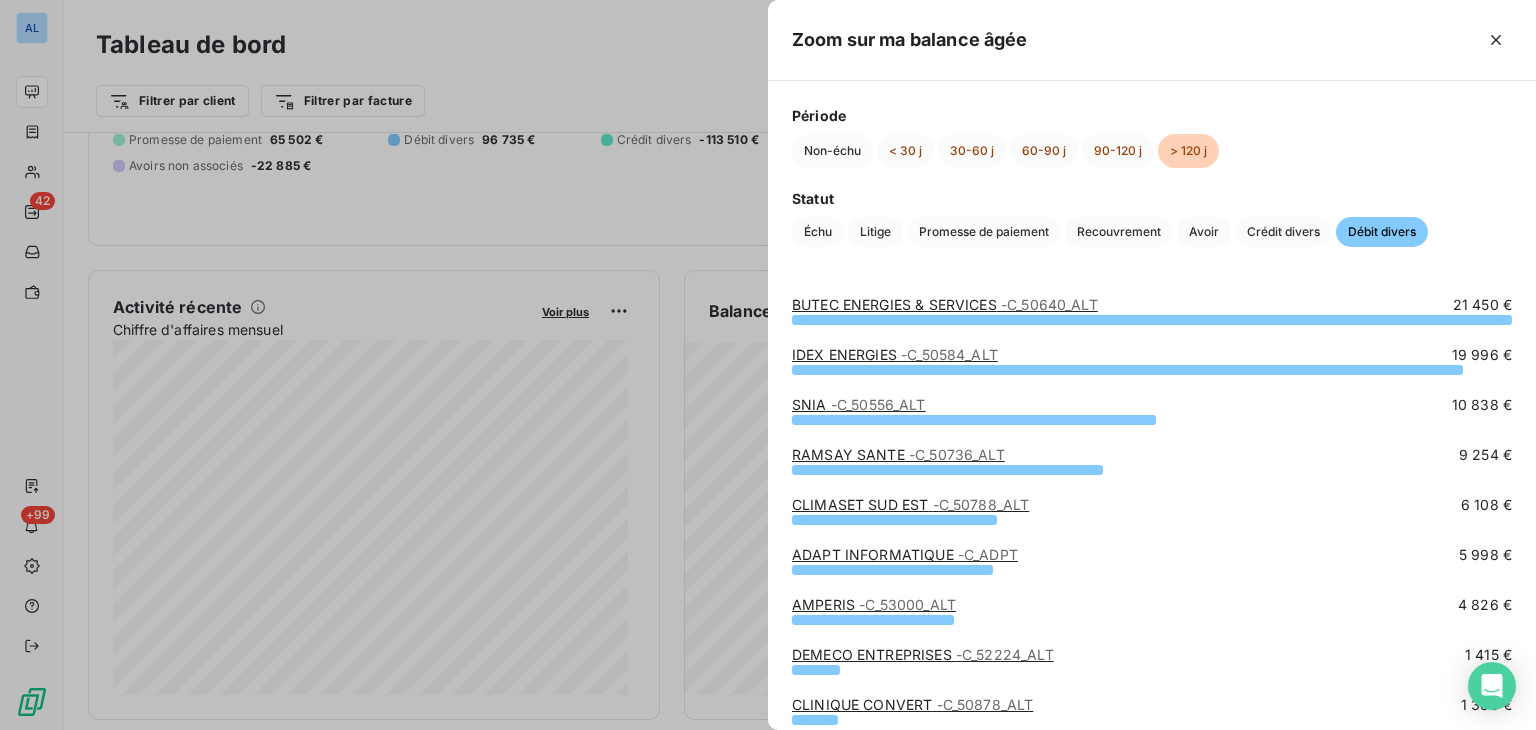 click on "BUTEC ENERGIES & SERVICES   -  C_50640_ALT" at bounding box center [945, 304] 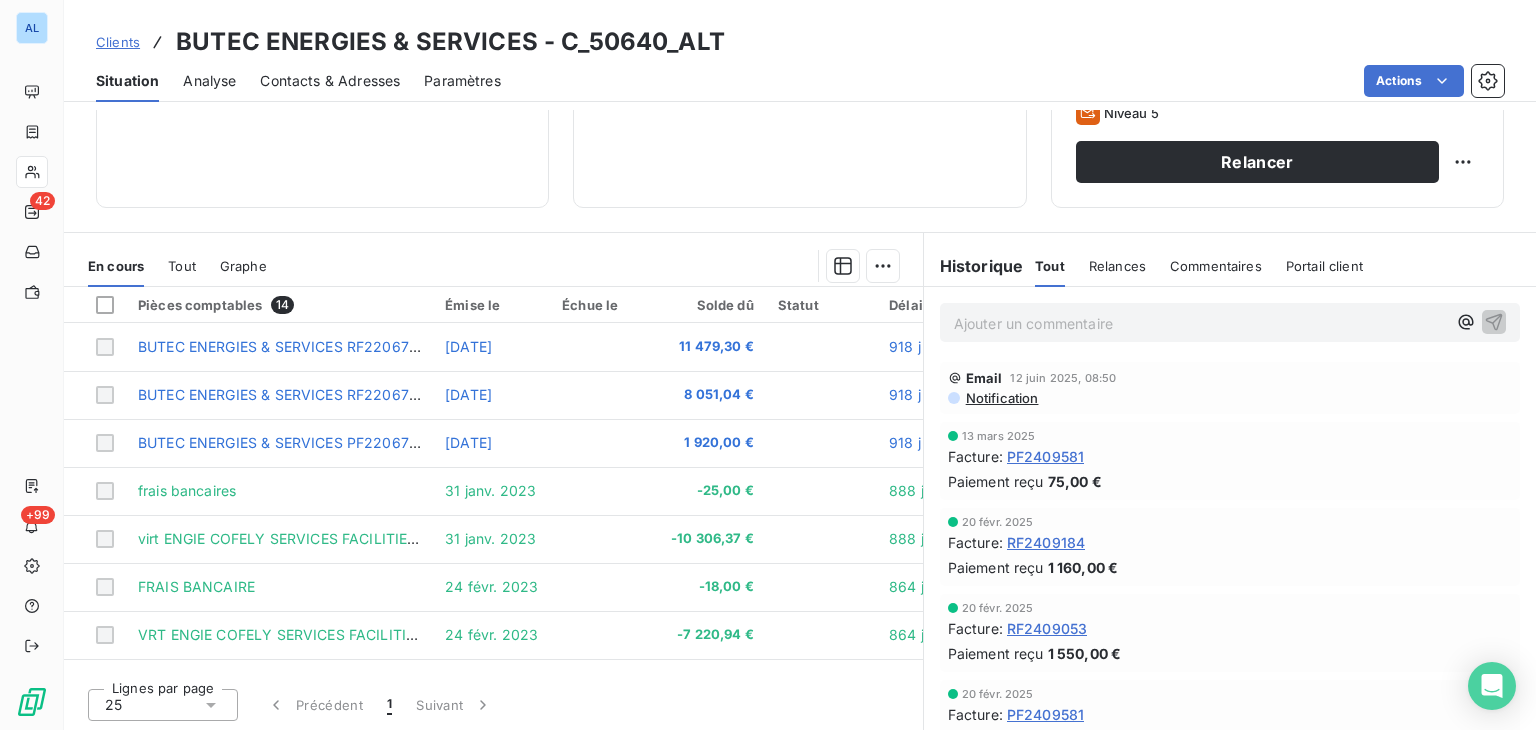 scroll, scrollTop: 325, scrollLeft: 0, axis: vertical 